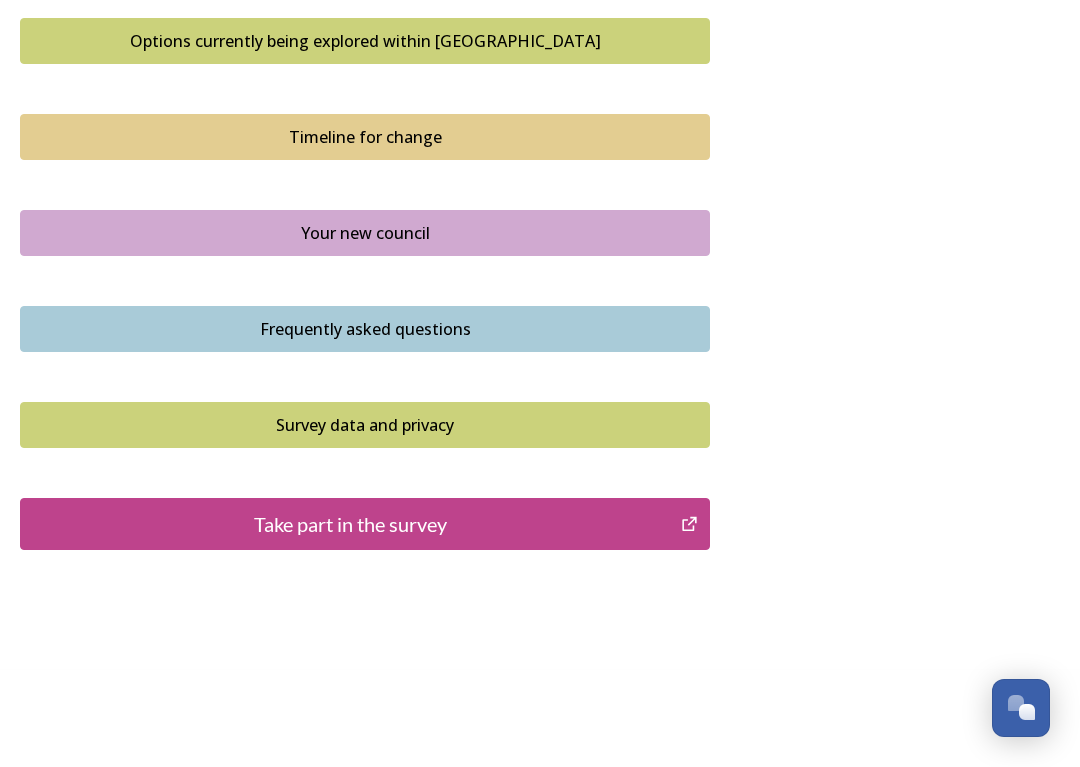 scroll, scrollTop: 1370, scrollLeft: 0, axis: vertical 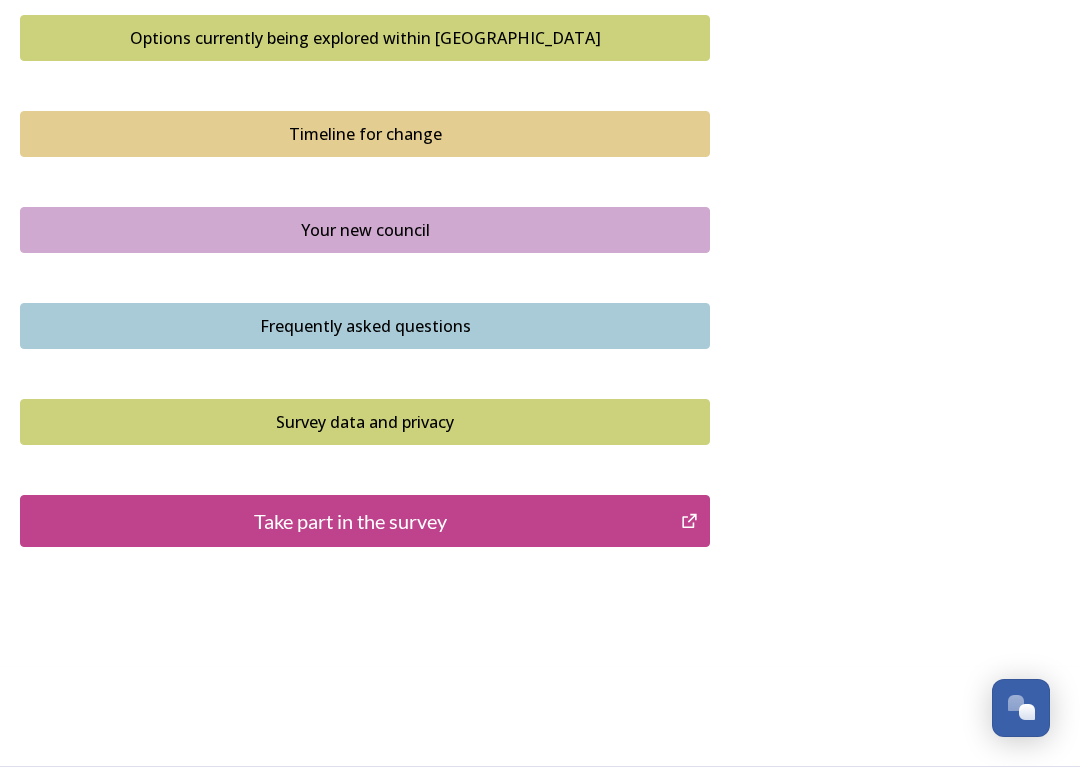 click on "Take part in the survey" at bounding box center (350, 521) 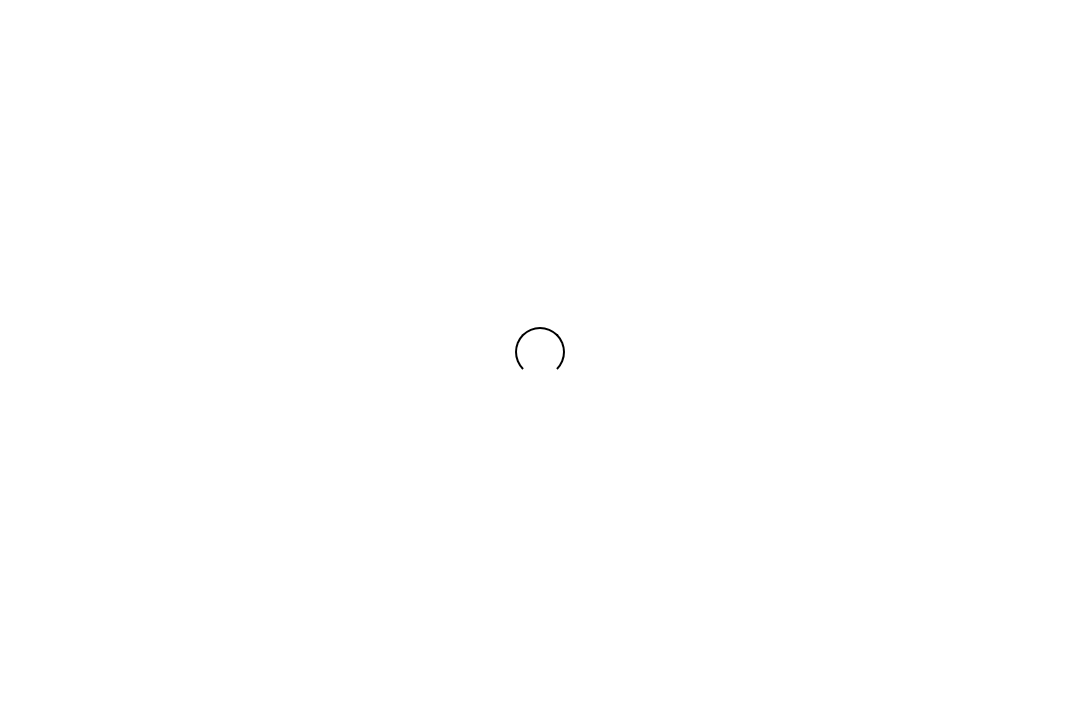 scroll, scrollTop: 0, scrollLeft: 0, axis: both 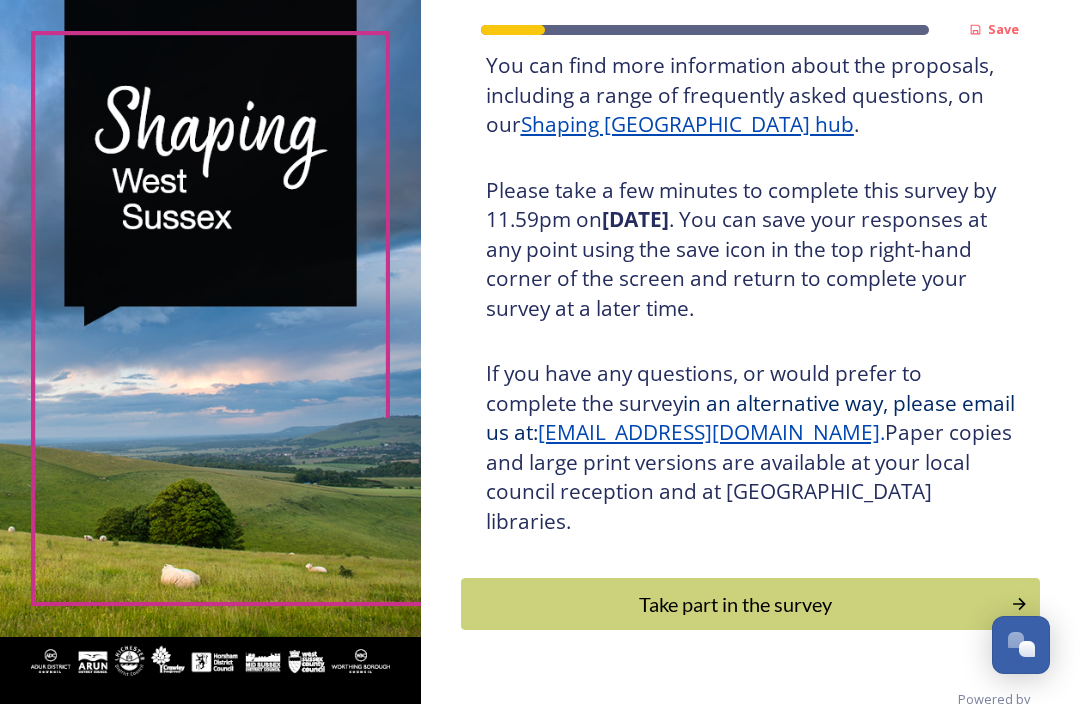click on "Take part in the survey" at bounding box center (736, 604) 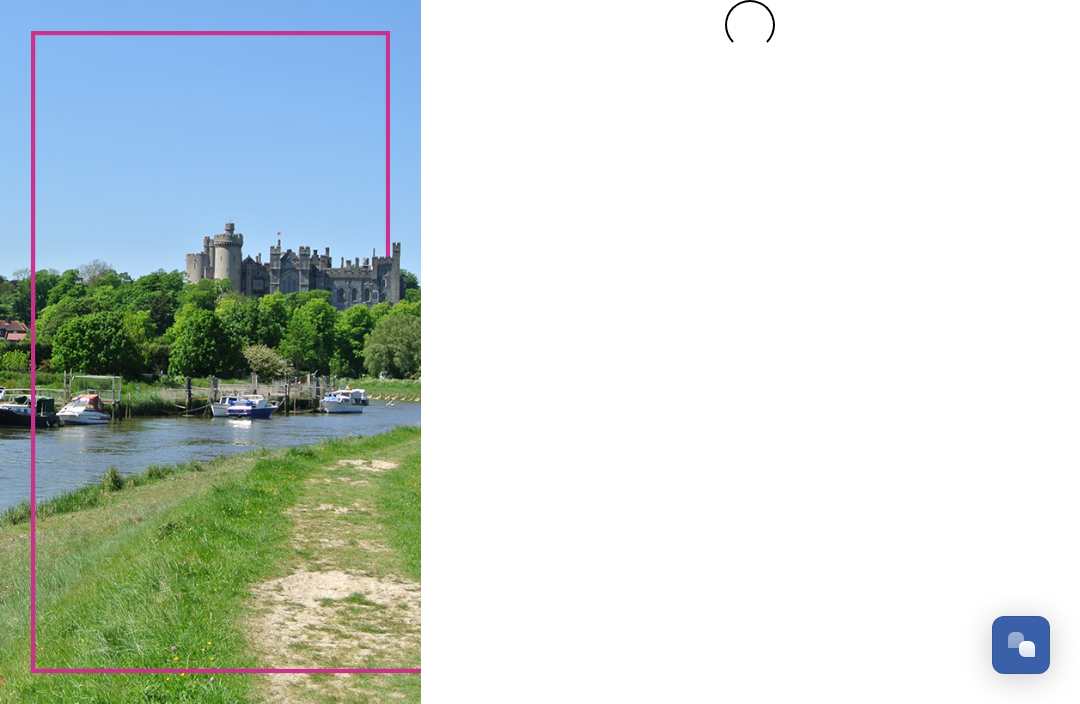 scroll, scrollTop: 0, scrollLeft: 0, axis: both 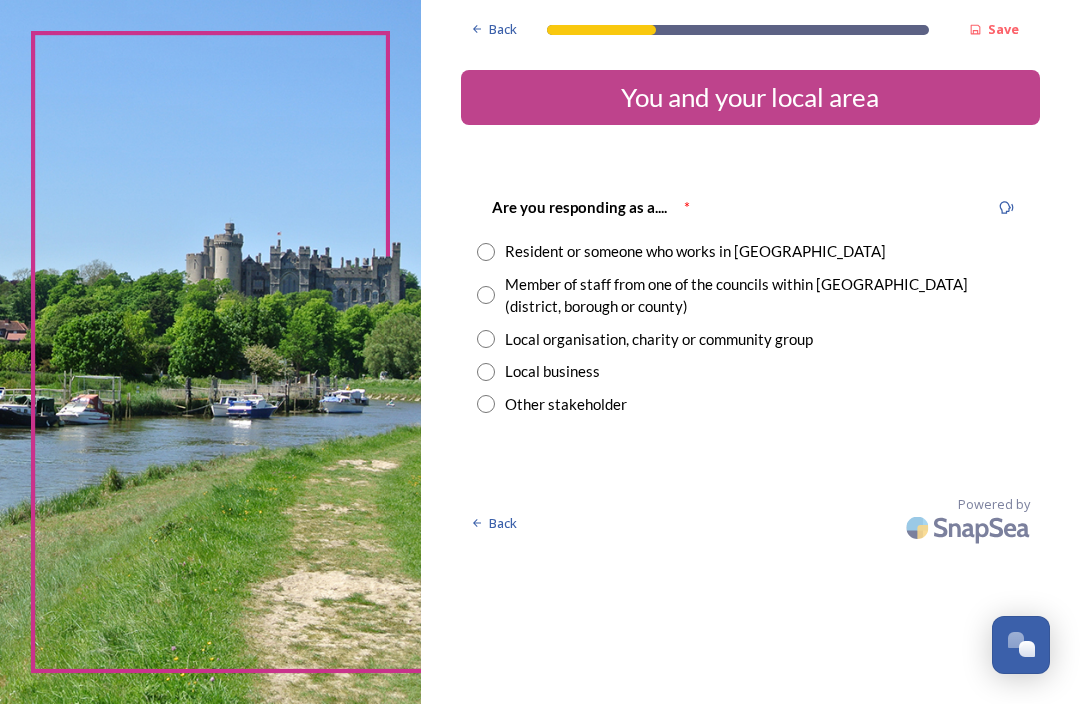 click at bounding box center [486, 252] 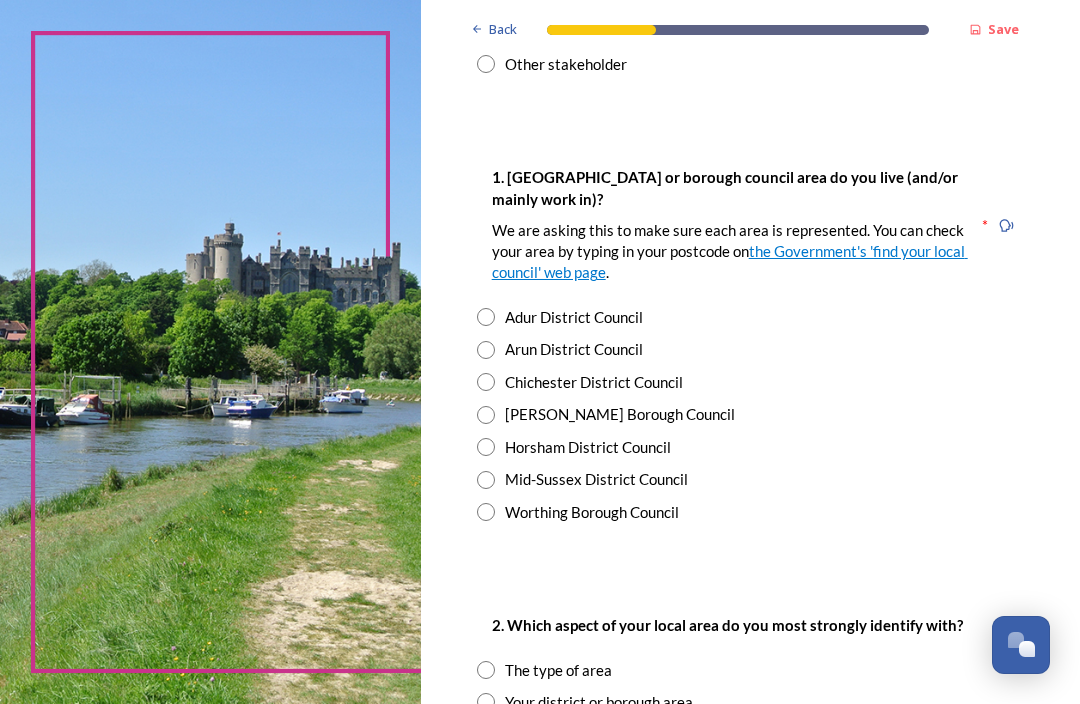 scroll, scrollTop: 340, scrollLeft: 0, axis: vertical 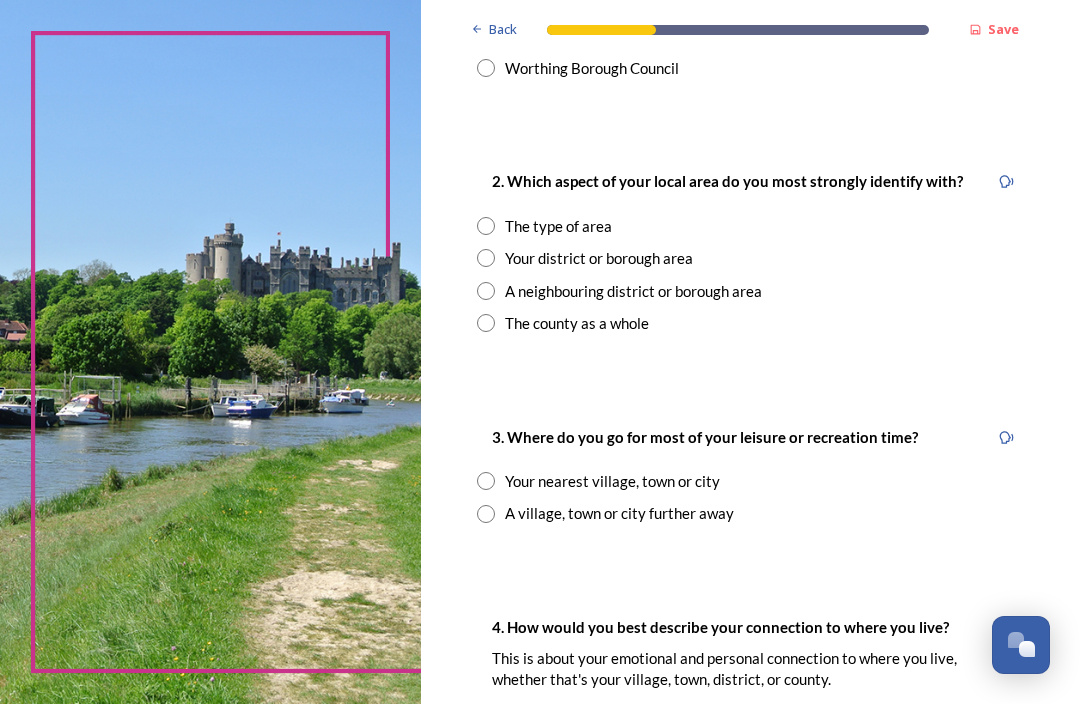 click on "The county as a whole" at bounding box center (750, 323) 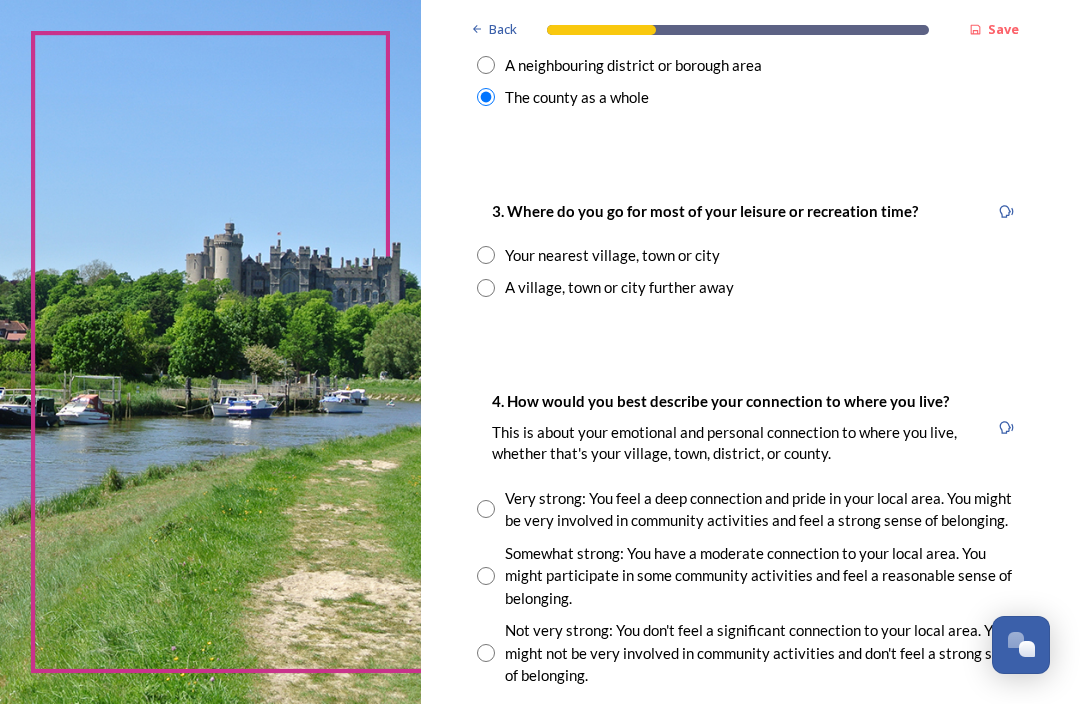 scroll, scrollTop: 1010, scrollLeft: 0, axis: vertical 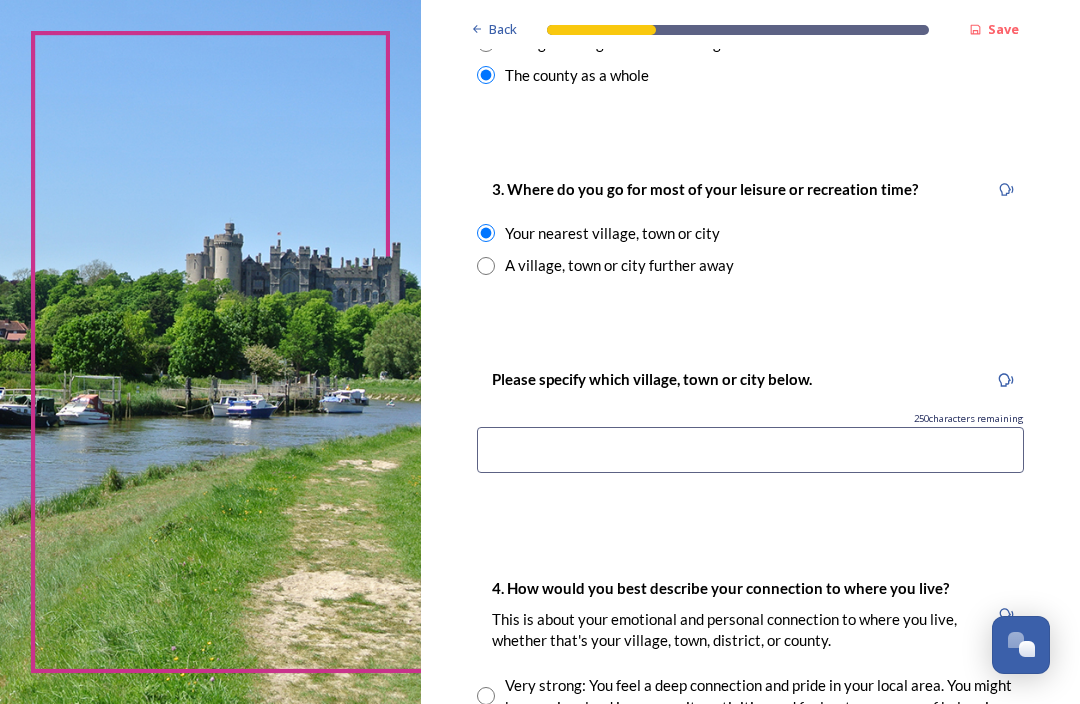 click at bounding box center (750, 450) 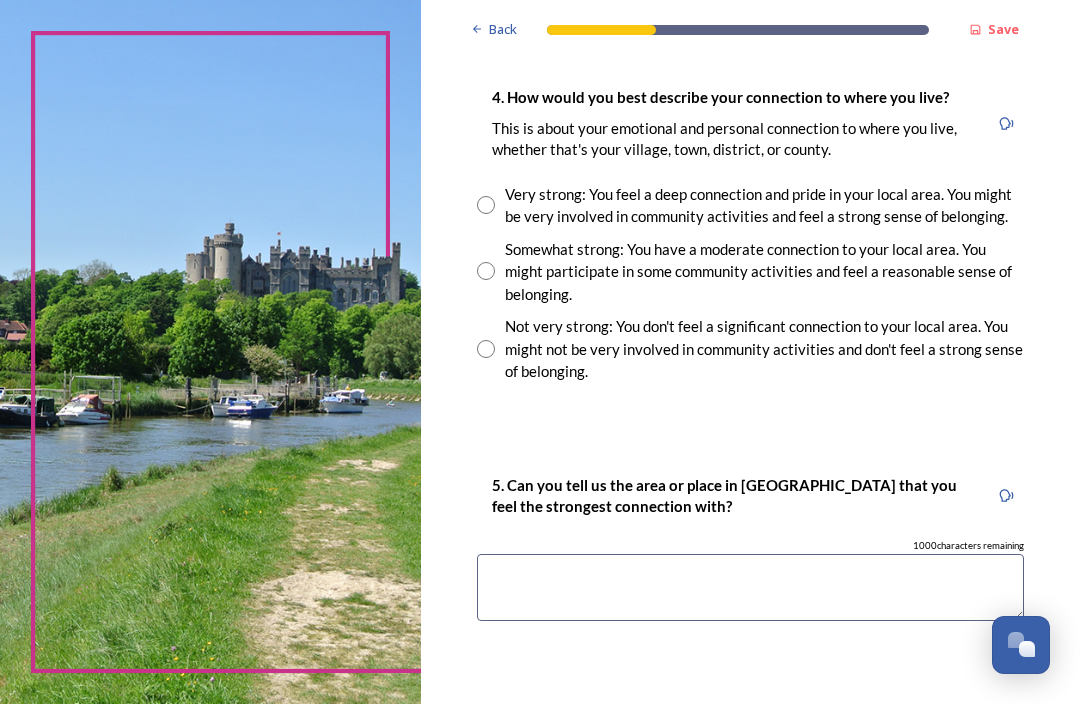 scroll, scrollTop: 1523, scrollLeft: 0, axis: vertical 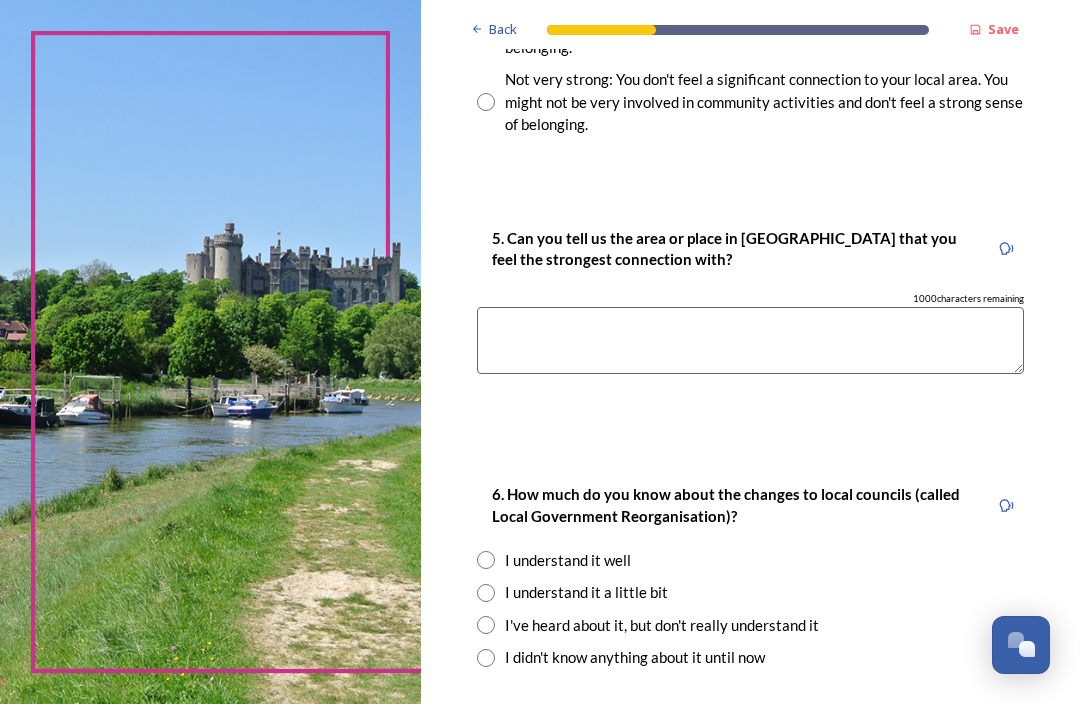 click at bounding box center (750, 340) 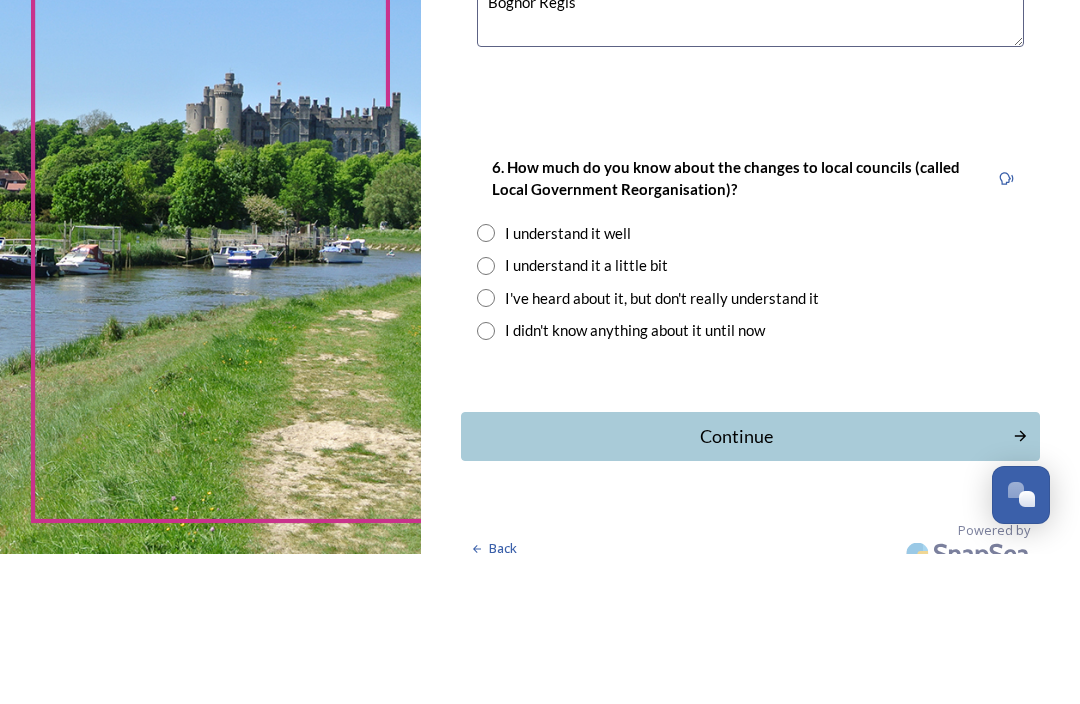 scroll, scrollTop: 1946, scrollLeft: 0, axis: vertical 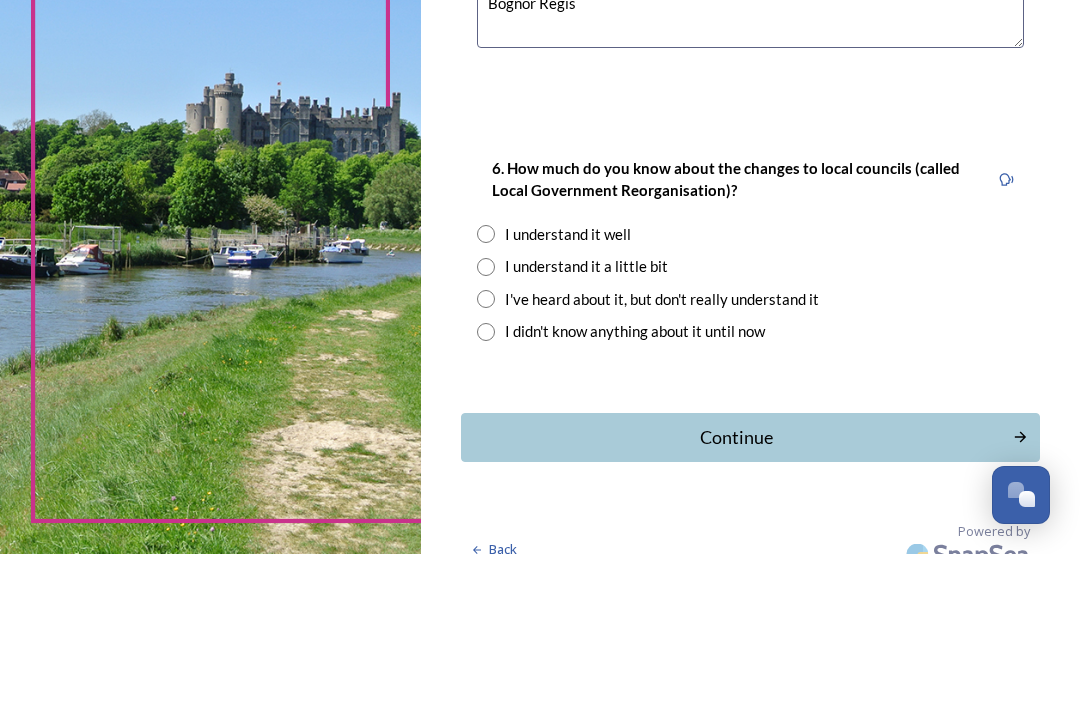 type on "Bognor Regis" 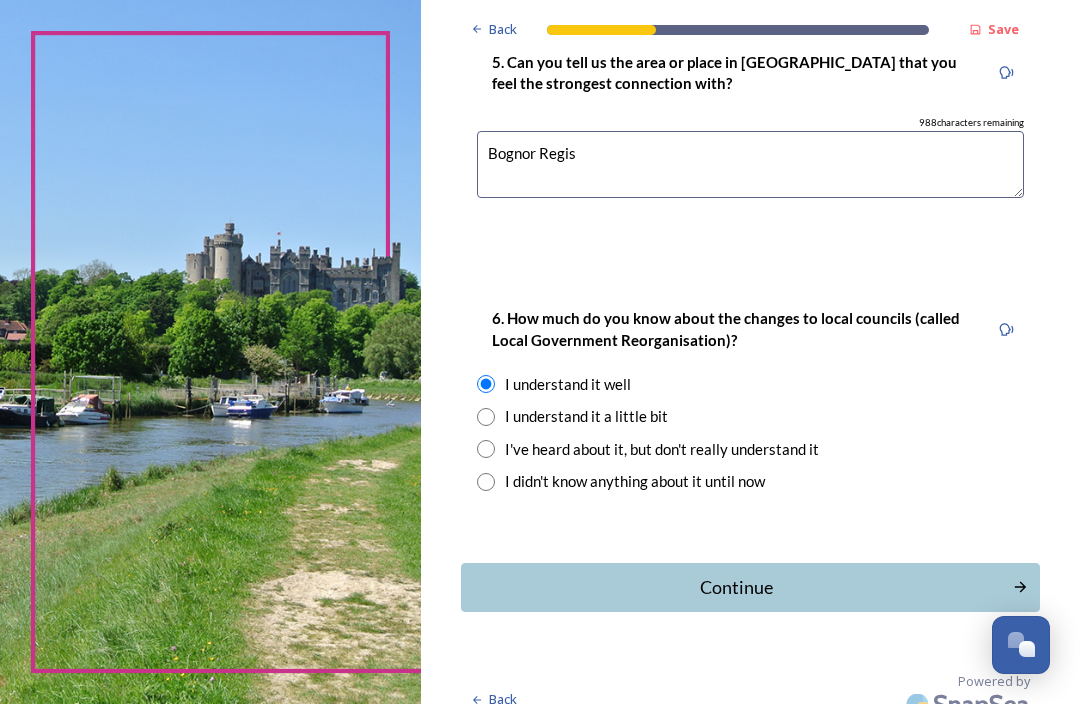 click on "Continue" at bounding box center [737, 587] 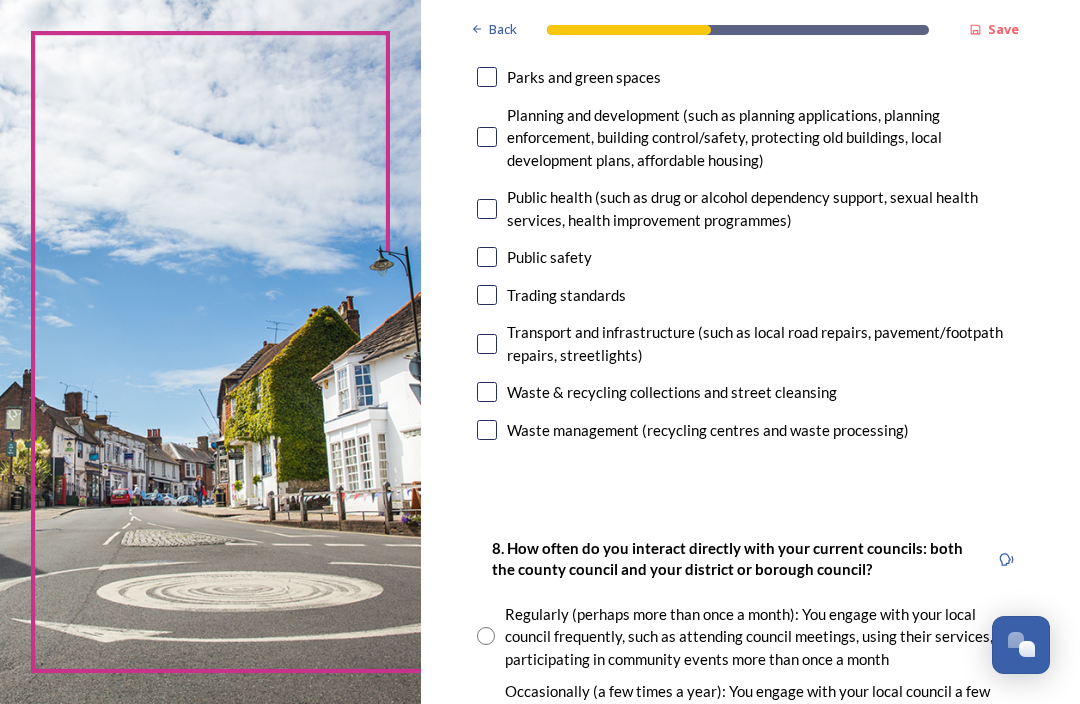 scroll, scrollTop: 810, scrollLeft: 0, axis: vertical 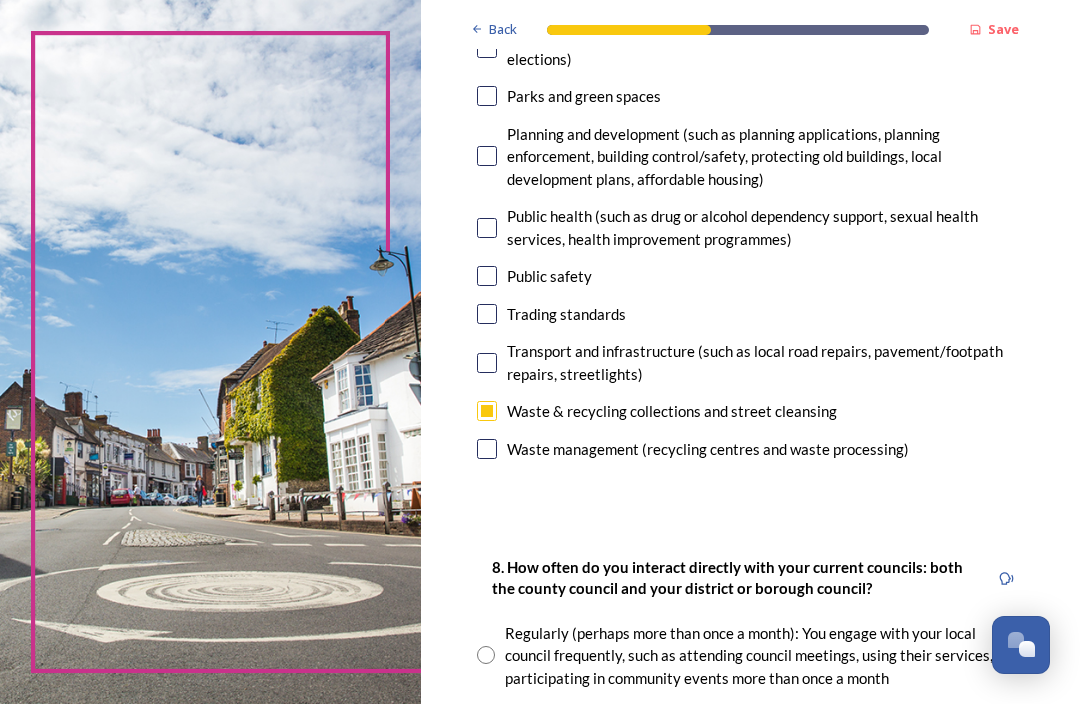 click at bounding box center [487, 363] 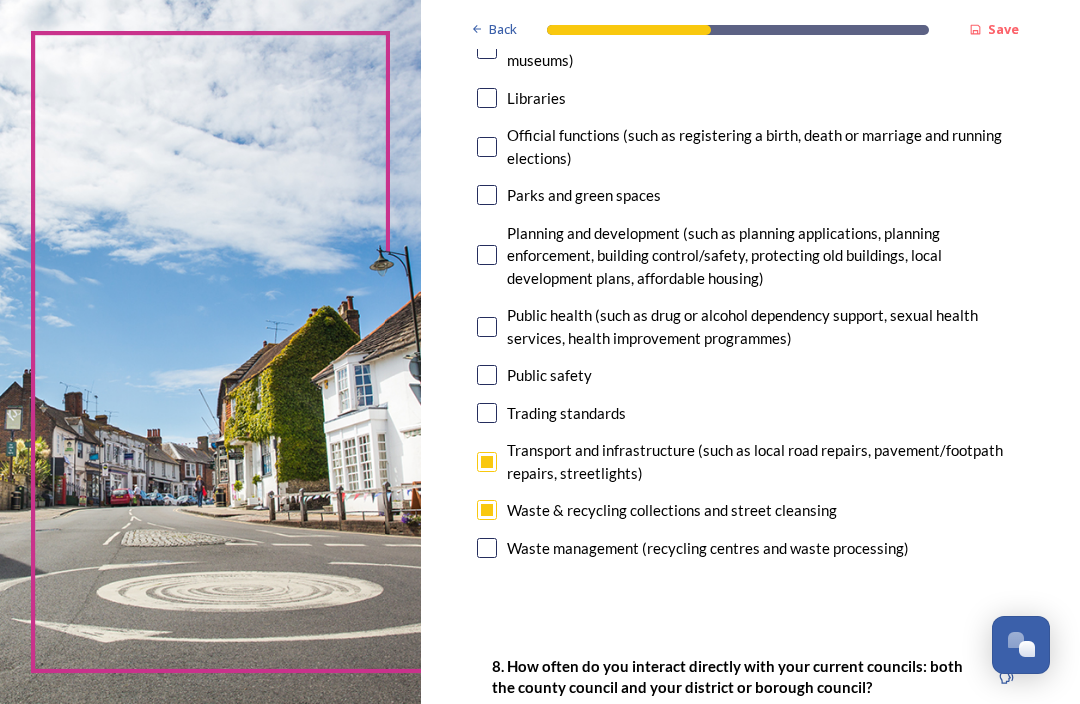 scroll, scrollTop: 692, scrollLeft: 0, axis: vertical 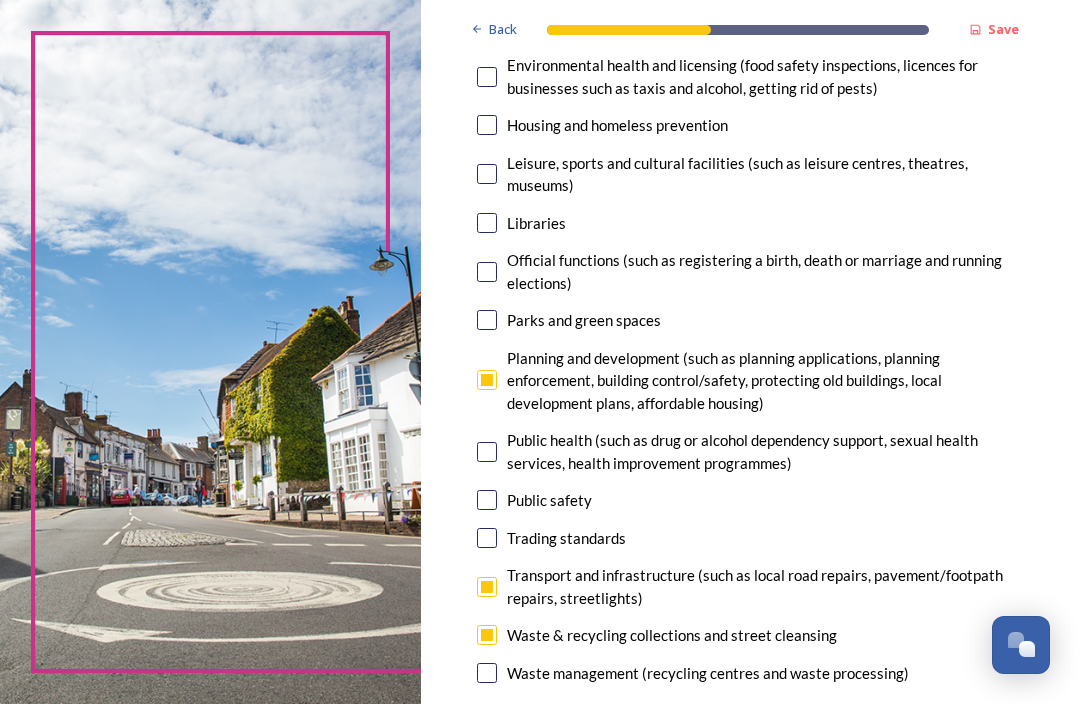 click at bounding box center (487, 320) 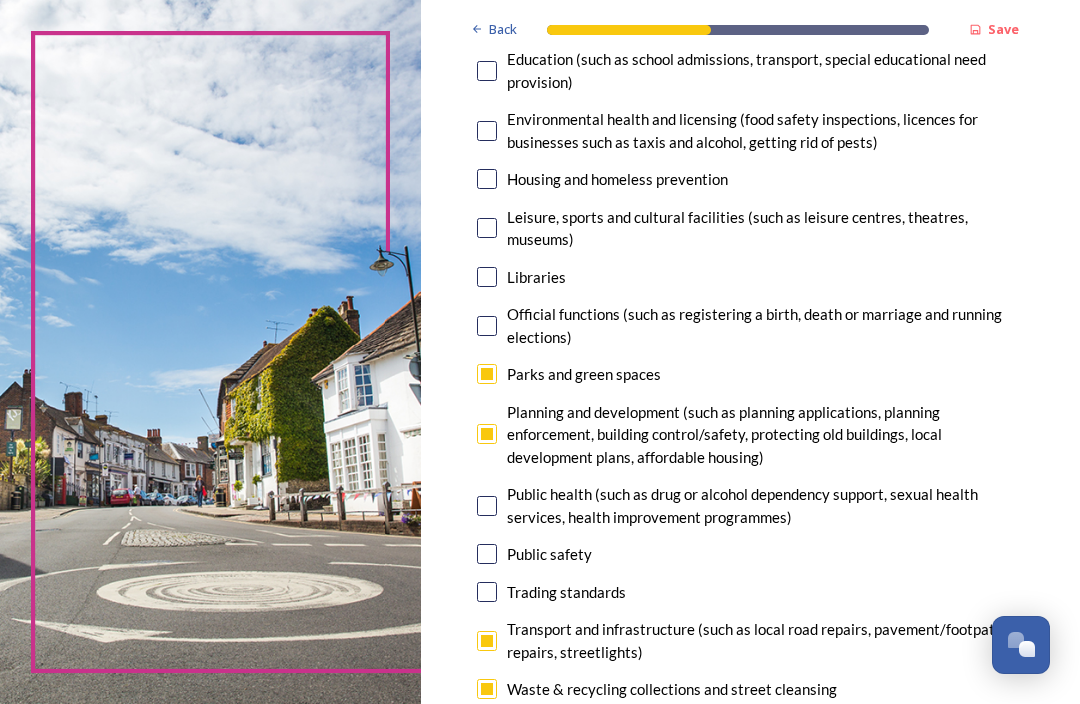 scroll, scrollTop: 513, scrollLeft: 0, axis: vertical 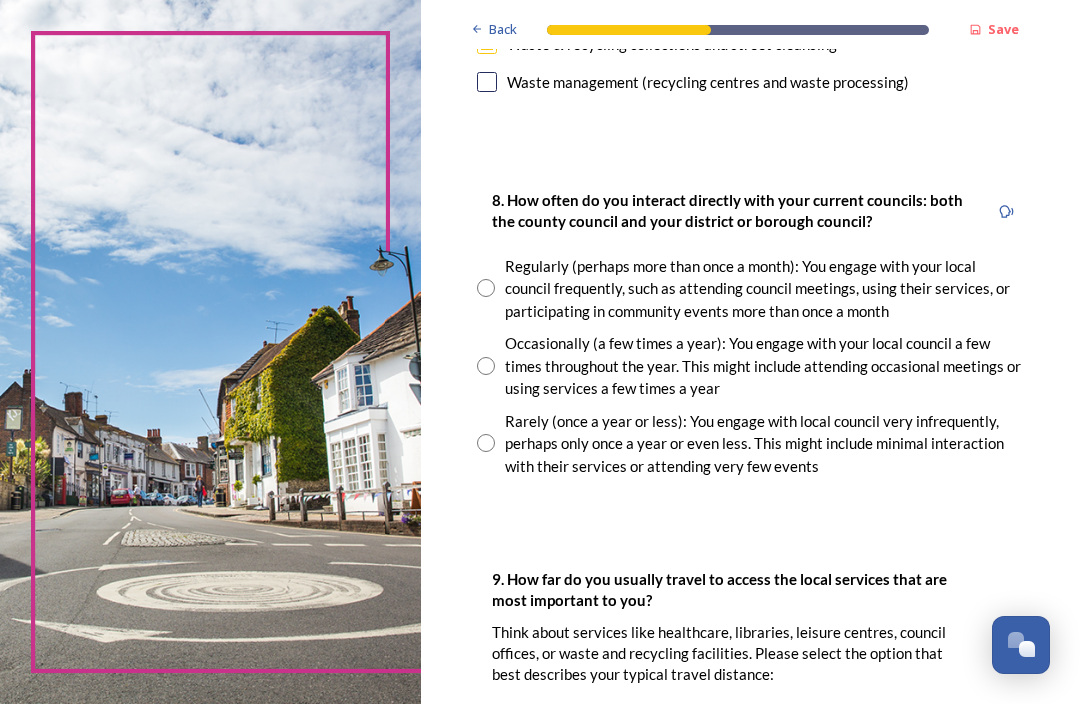 click at bounding box center [486, 366] 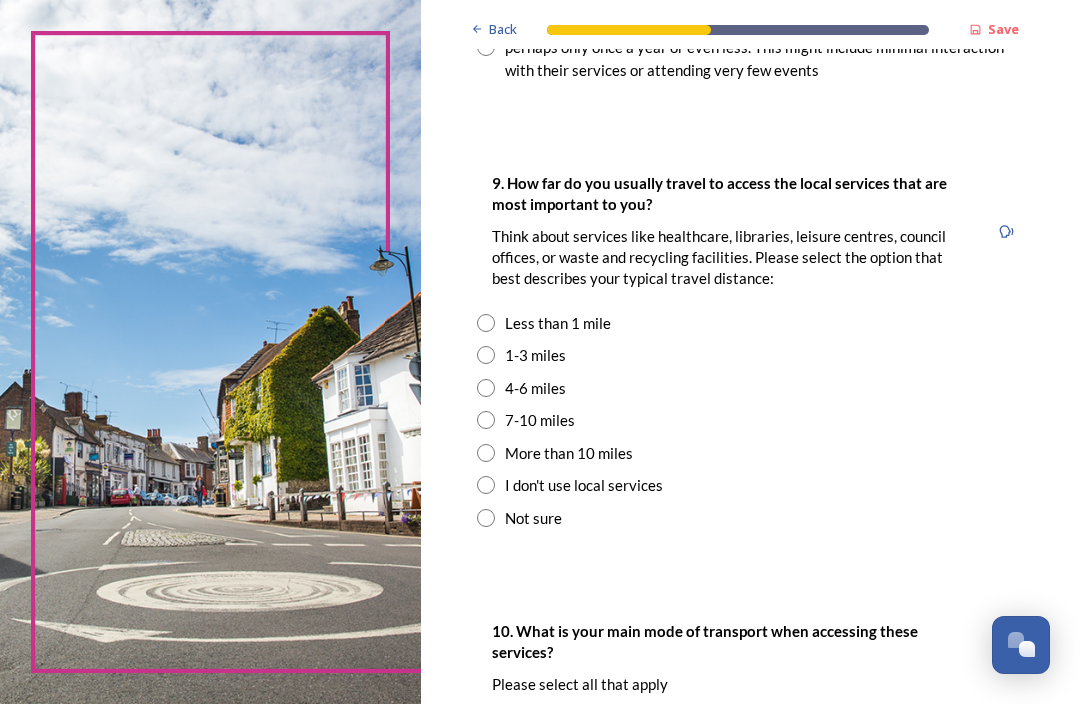 scroll, scrollTop: 1554, scrollLeft: 0, axis: vertical 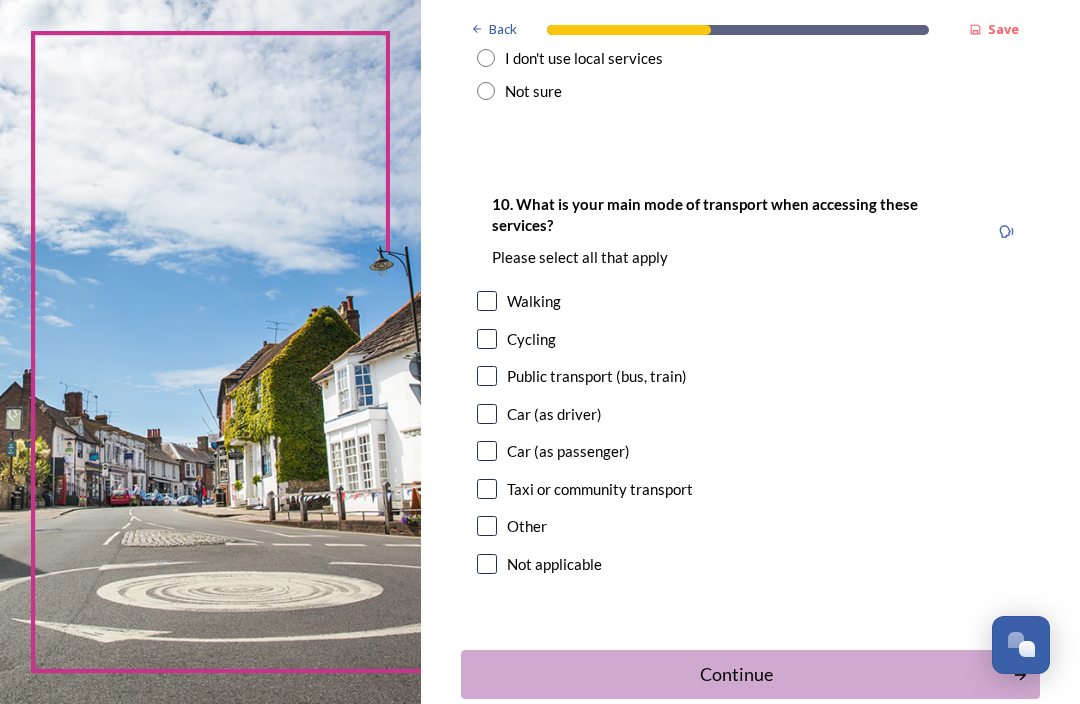 click at bounding box center (487, 414) 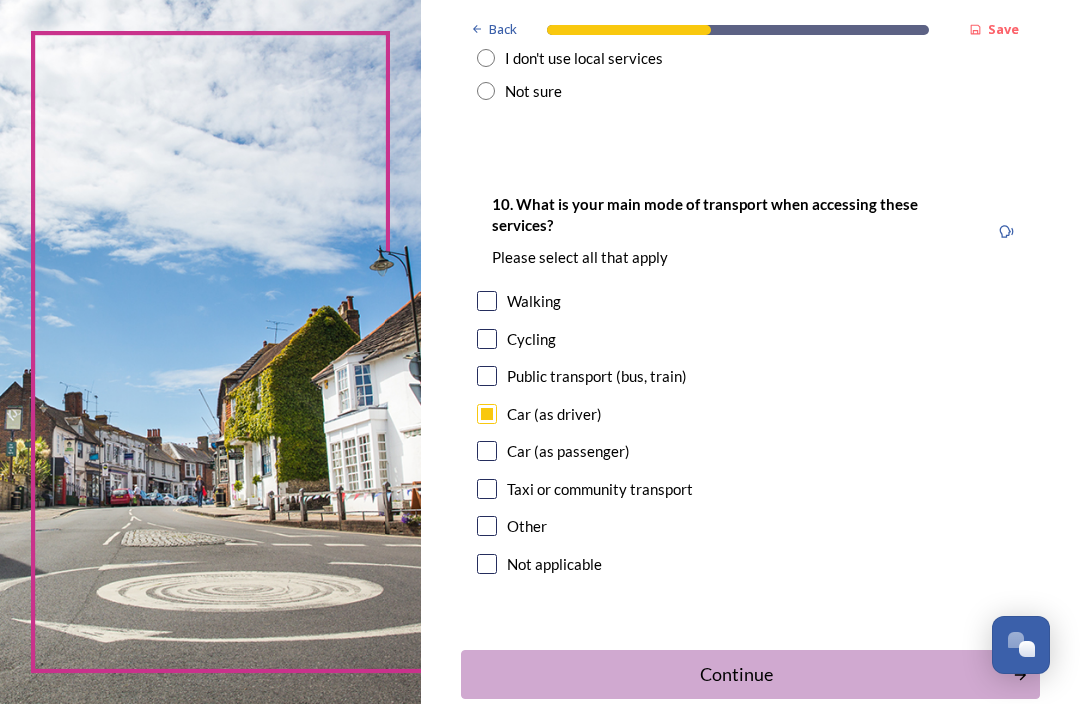 click on "Continue" at bounding box center [737, 674] 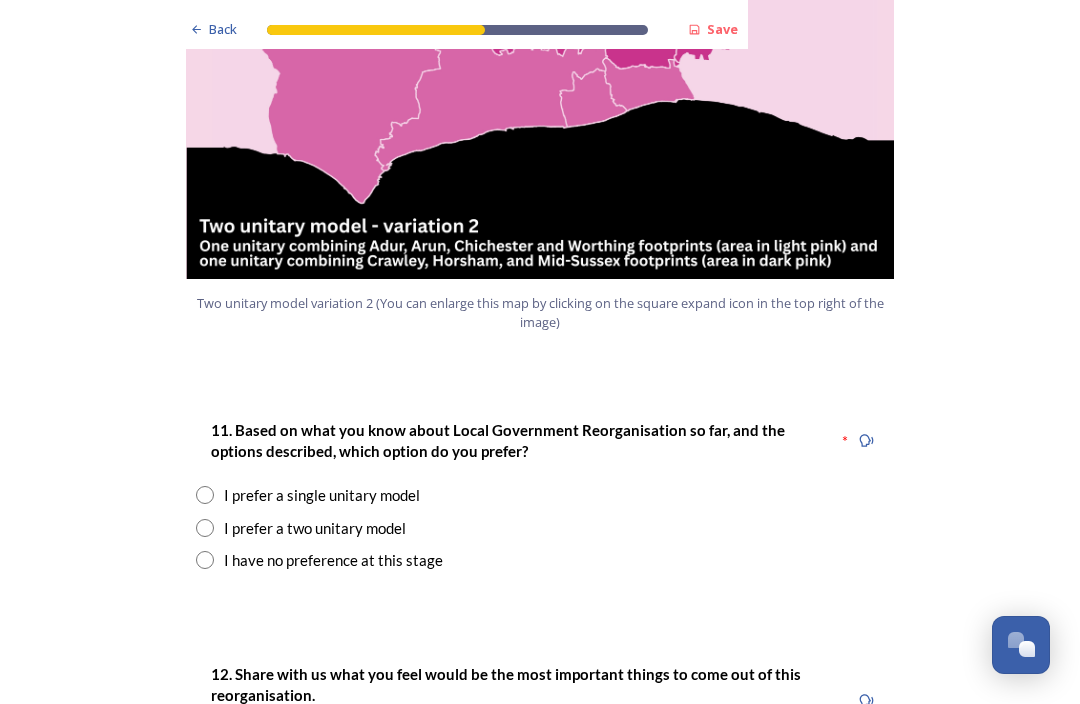 scroll, scrollTop: 2380, scrollLeft: 0, axis: vertical 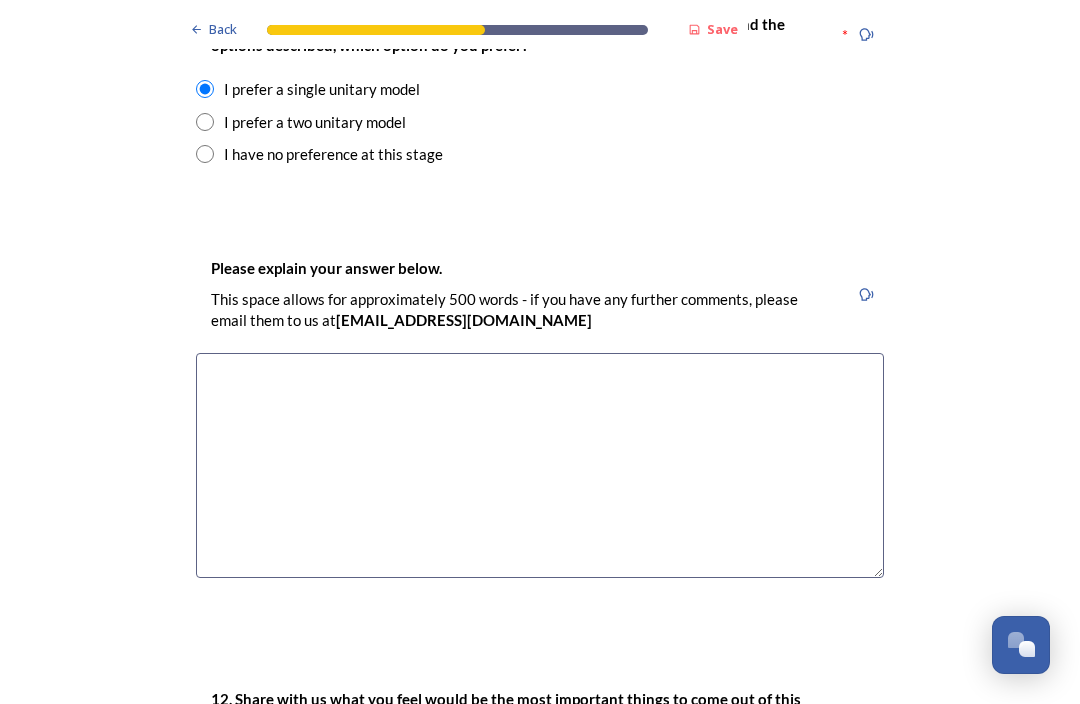 click at bounding box center (540, 465) 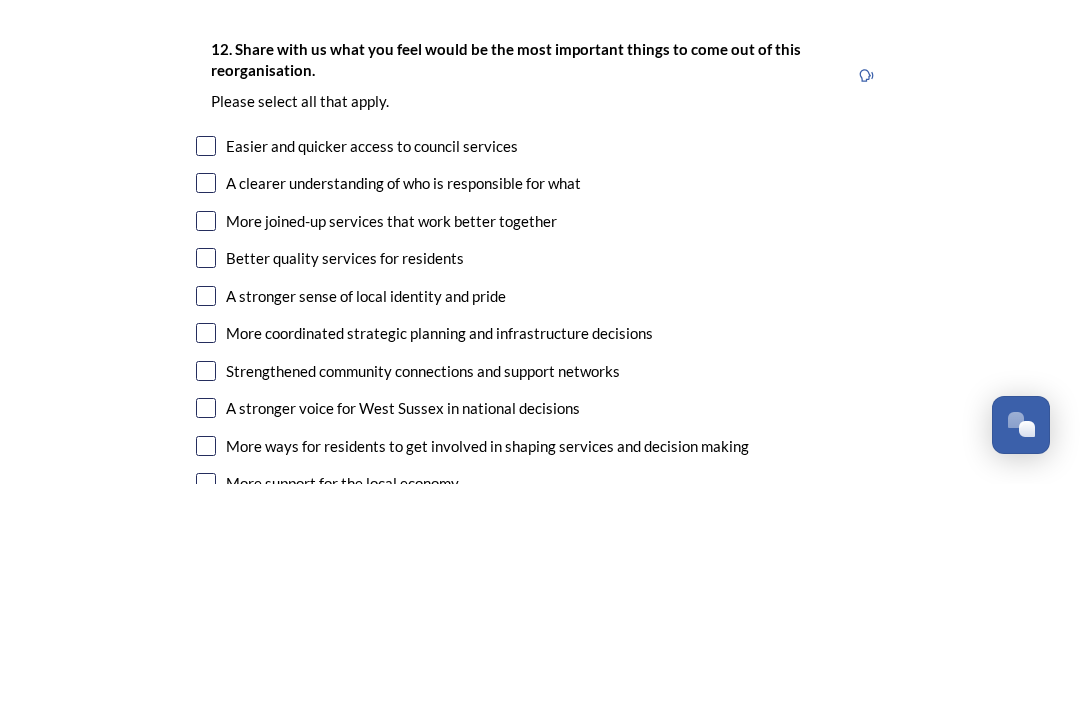scroll, scrollTop: 3216, scrollLeft: 0, axis: vertical 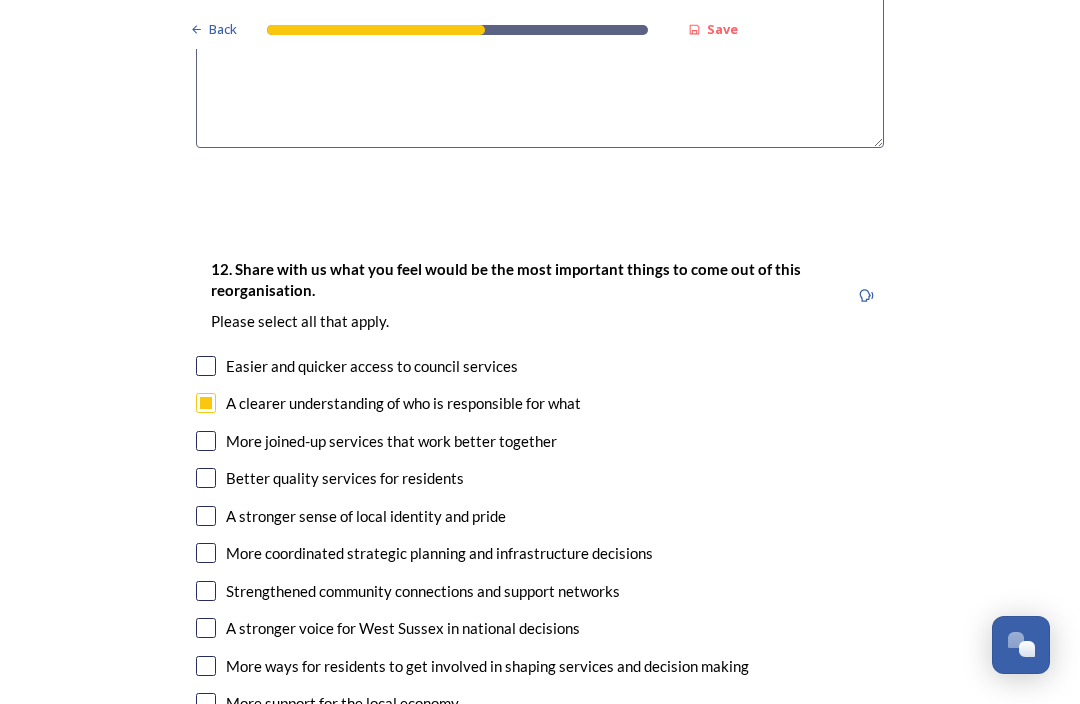 click at bounding box center [206, 441] 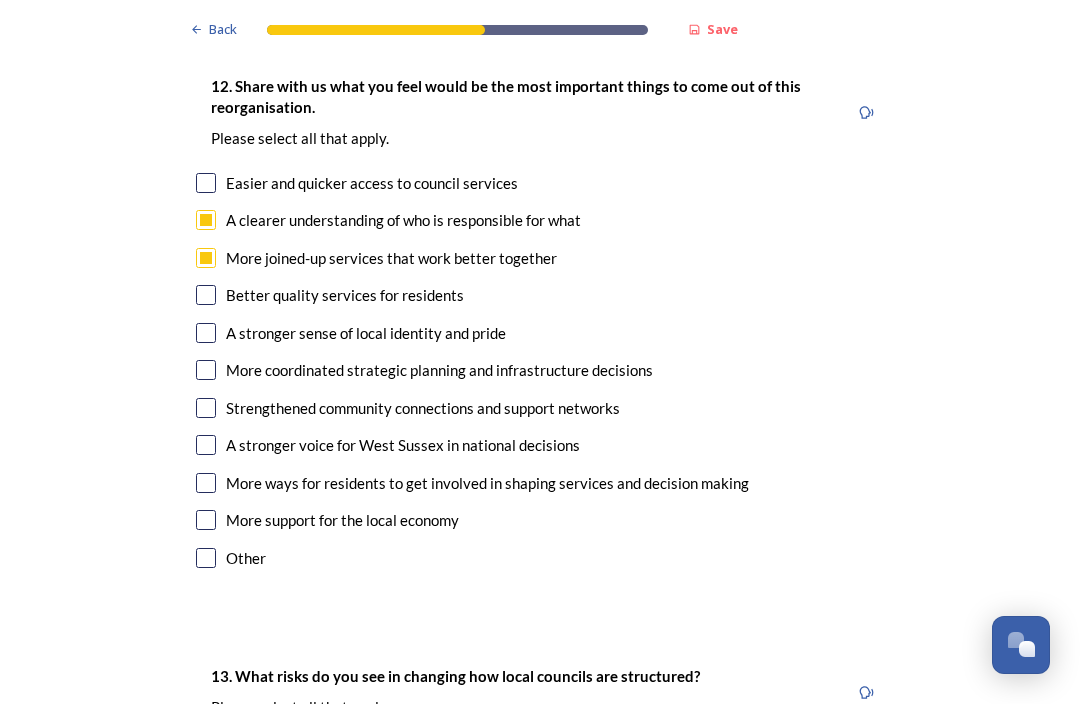 scroll, scrollTop: 3399, scrollLeft: 0, axis: vertical 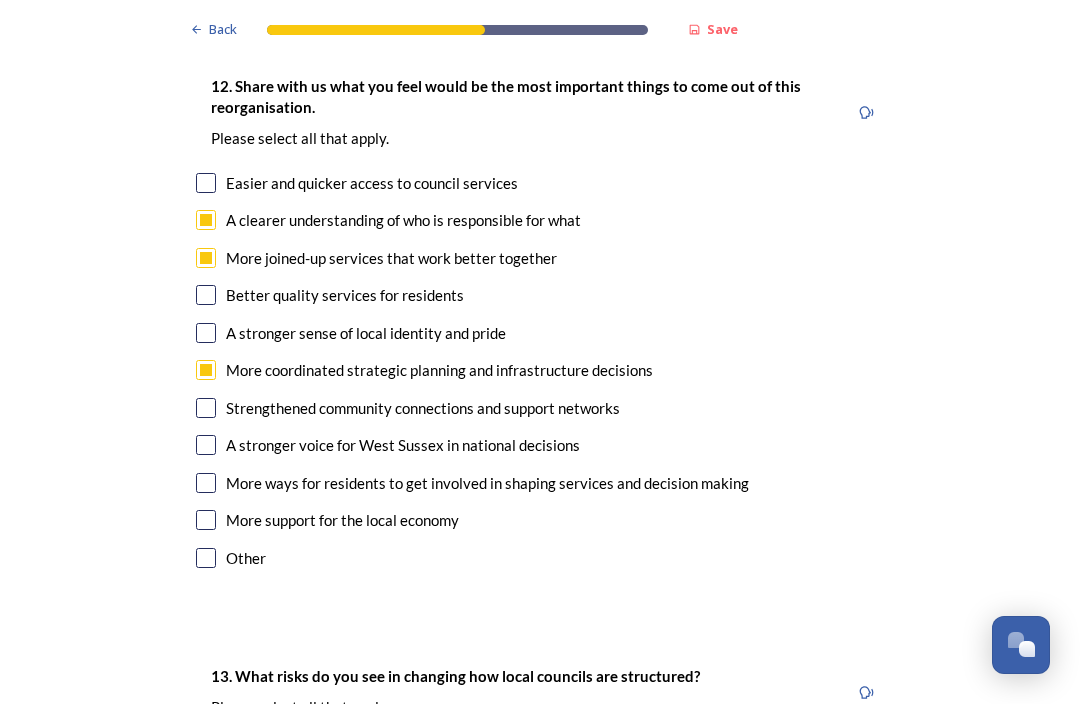 click at bounding box center (206, 295) 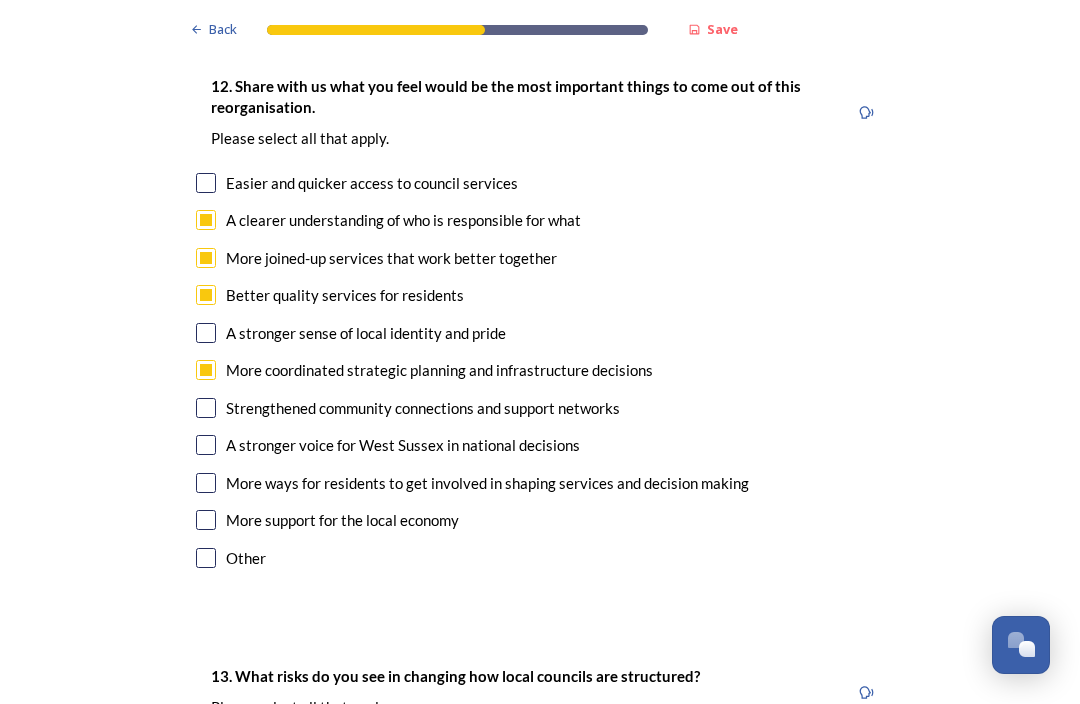 click at bounding box center (206, 183) 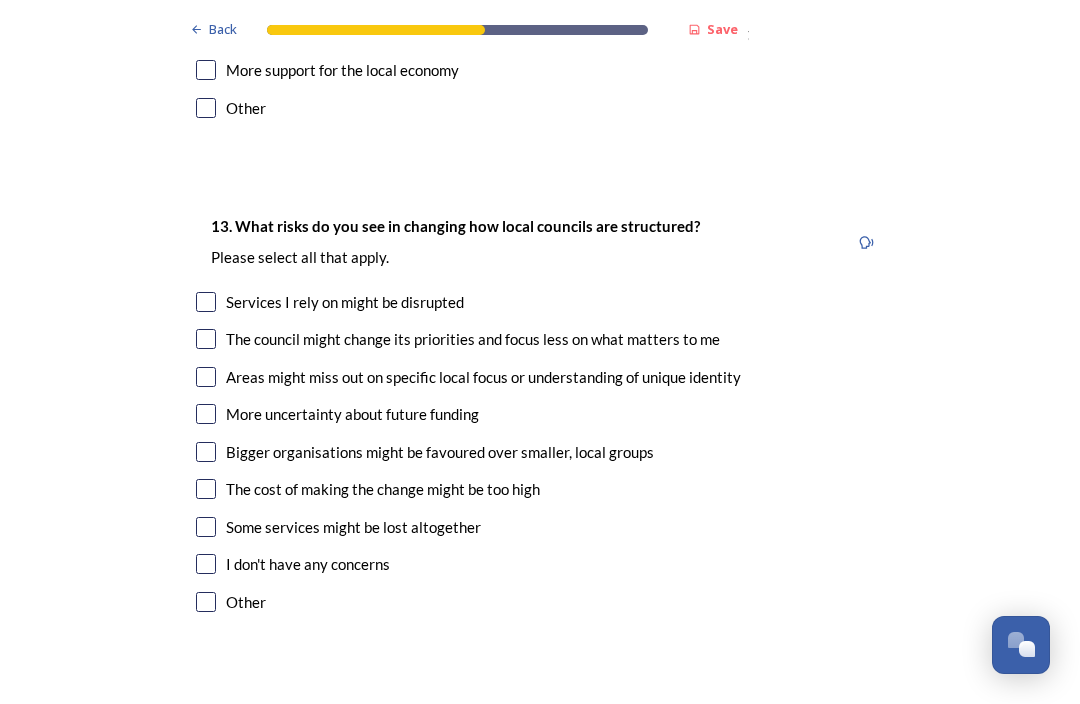 scroll, scrollTop: 3849, scrollLeft: 0, axis: vertical 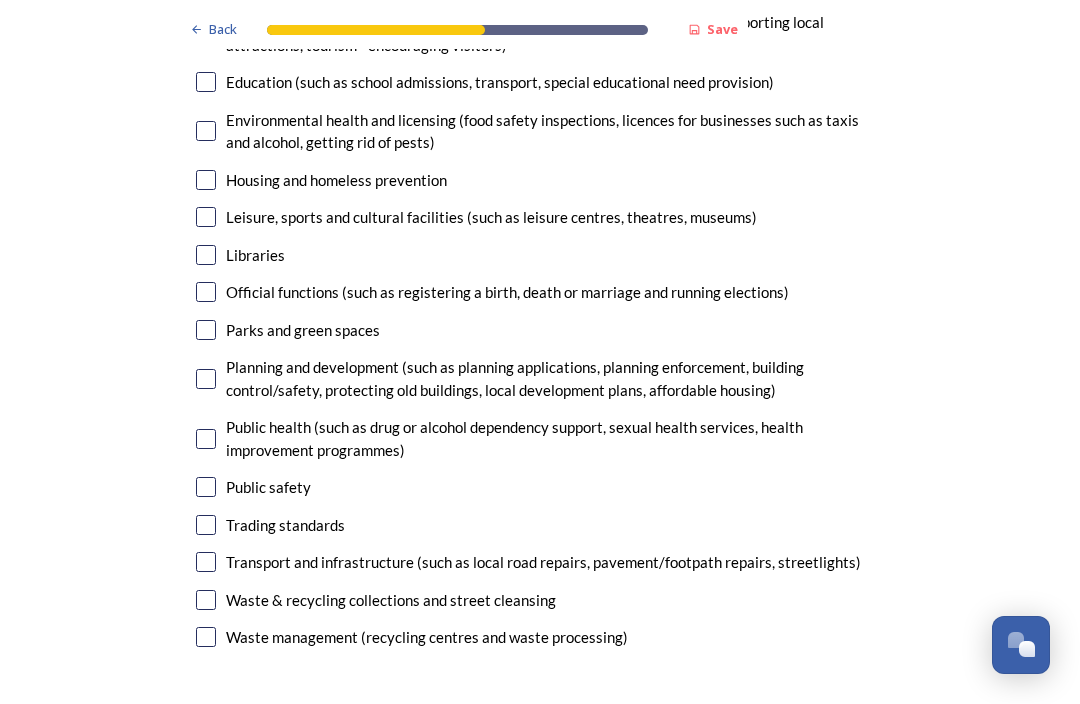 click at bounding box center (206, 562) 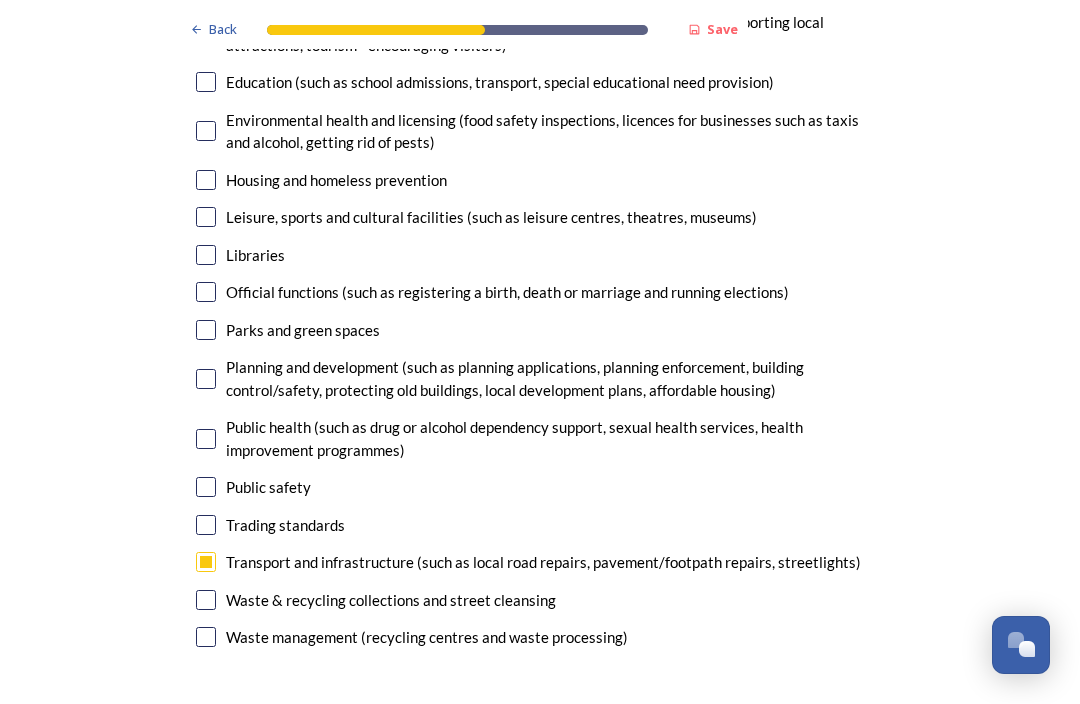 click at bounding box center [206, 600] 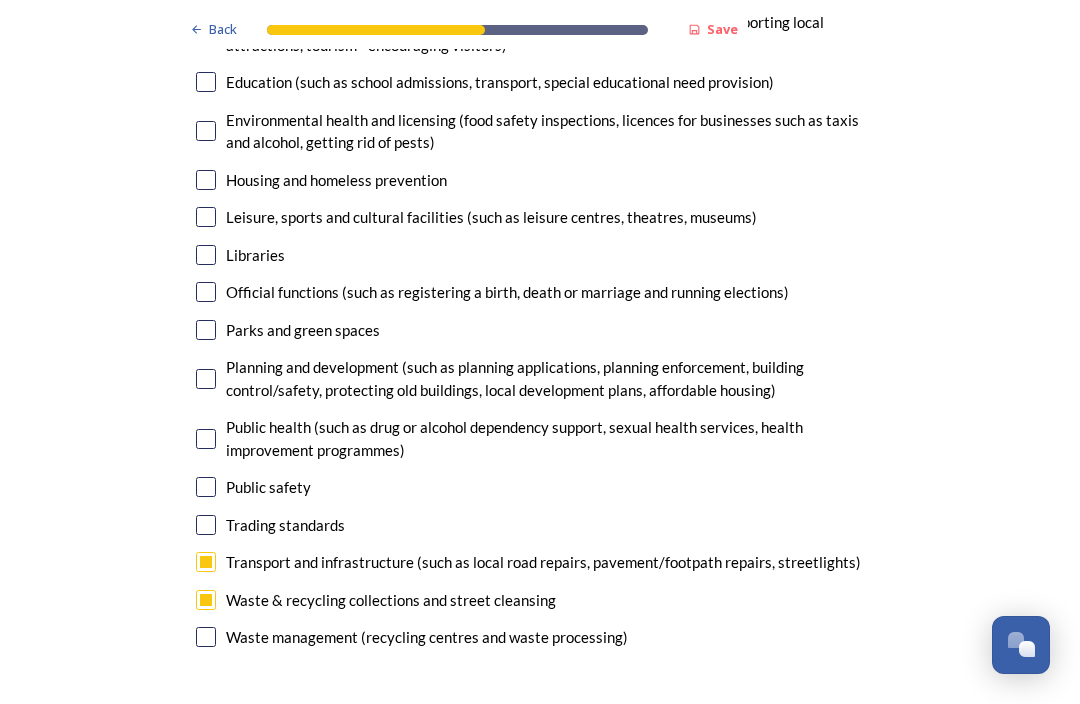click at bounding box center [206, 637] 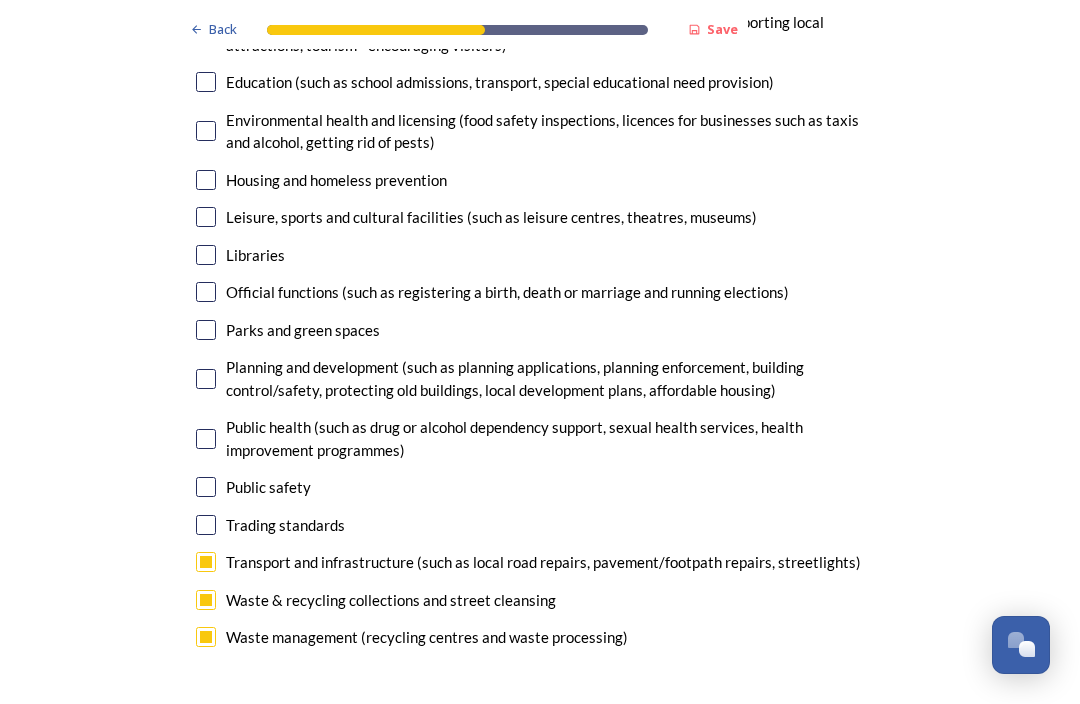 click on "14. Council services will continue, no matter what the local government structure looks like. Here is a list of some of the things that your local councils currently provide. ﻿Which core services do you think would benefit most from integration or simplification?  Please select up to five options. 2  choice(s) remaining Adult social care   Children's services (such as looked-after children, those with special educational needs or disability, fostering or adoption) Communities (such as public events, activities for young people or families)   Council tax collections Economic development (such as support for local businesses, grant funding, supporting local attractions, tourism - encouraging visitors)  Education (such as school admissions, transport, special educational need provision)  Environmental health and licensing (food safety inspections, licences for businesses such as taxis and alcohol, getting rid of pests) Housing and homeless prevention Libraries Parks and green spaces Public safety" at bounding box center [540, 179] 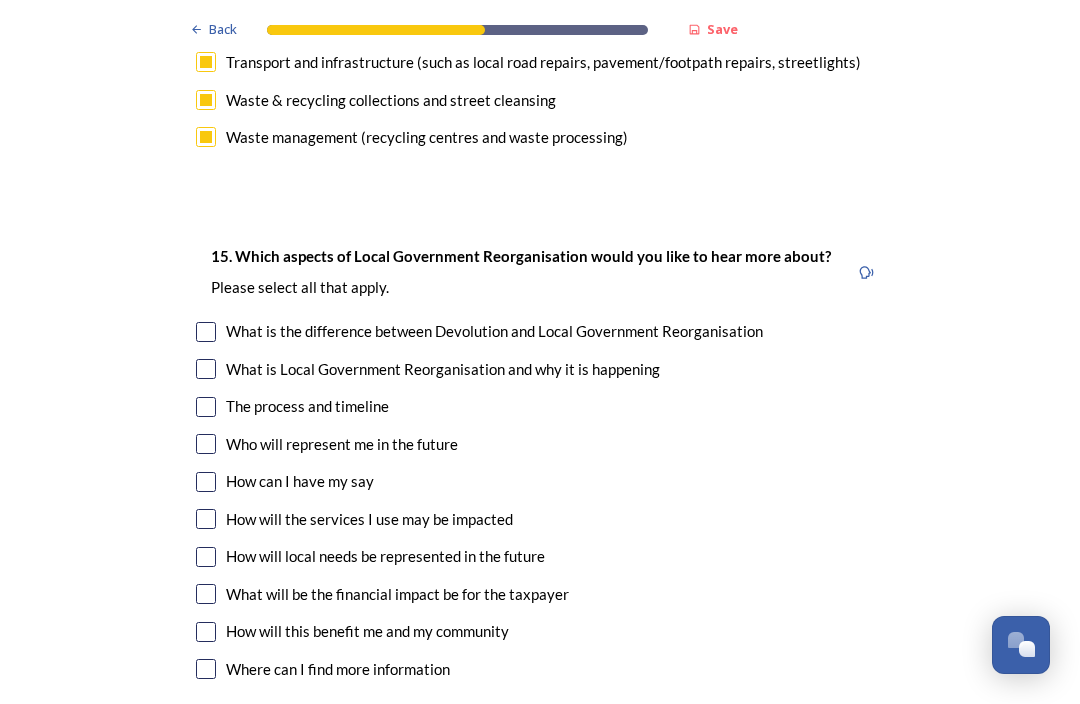 scroll, scrollTop: 5352, scrollLeft: 0, axis: vertical 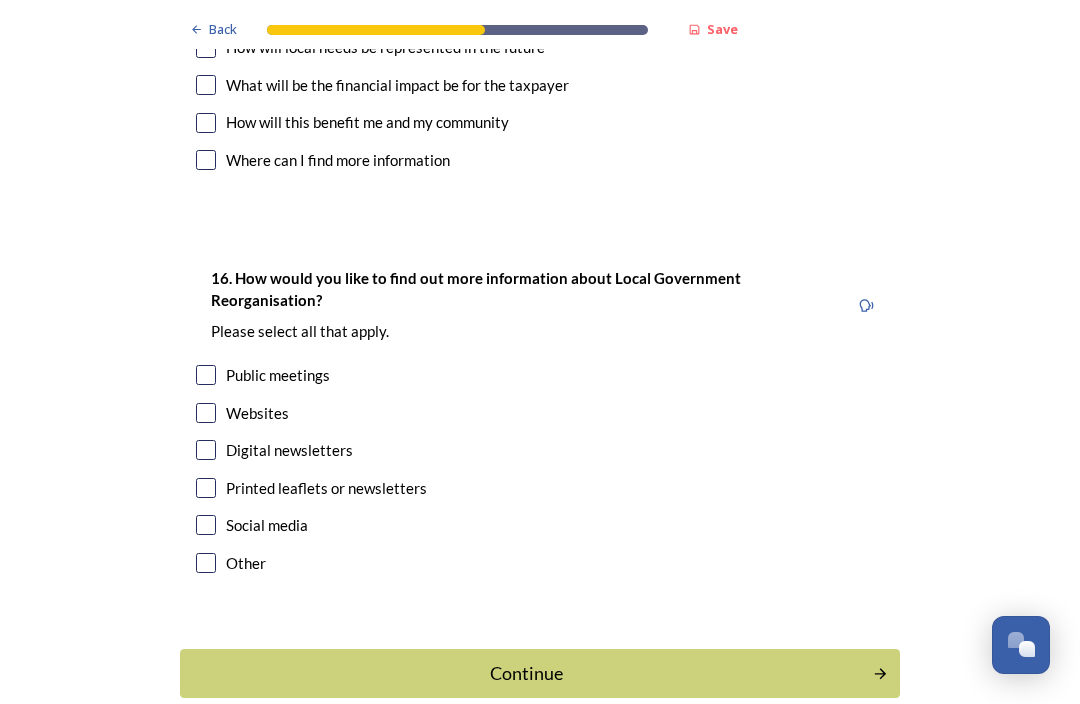 click at bounding box center [206, 375] 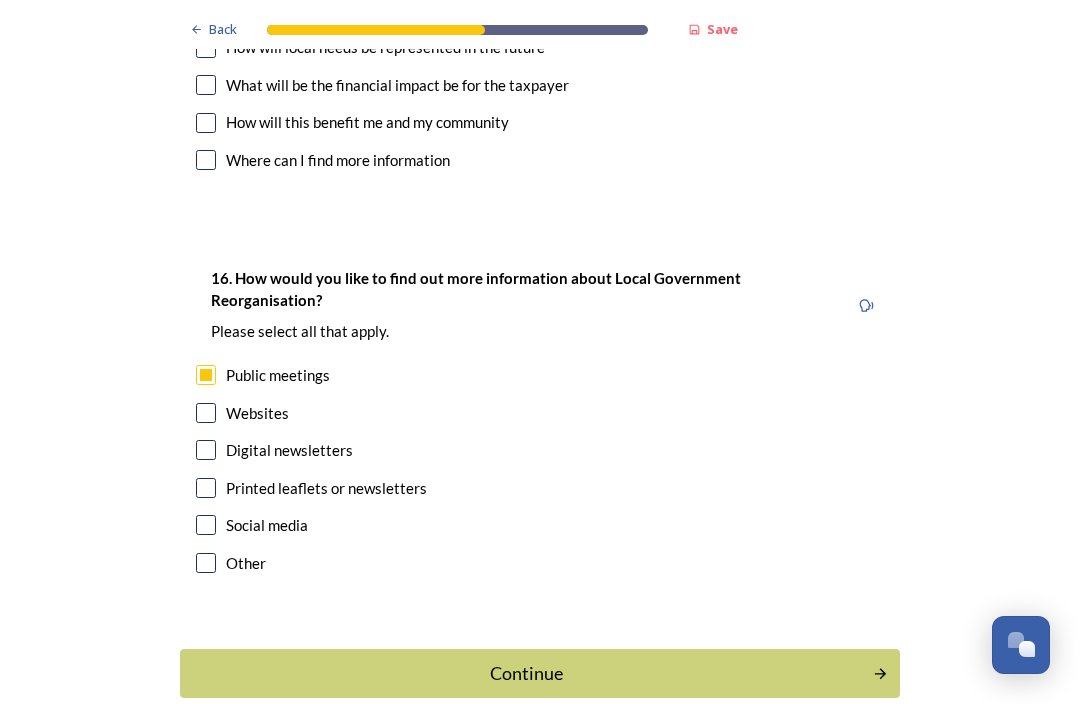 click at bounding box center [206, 413] 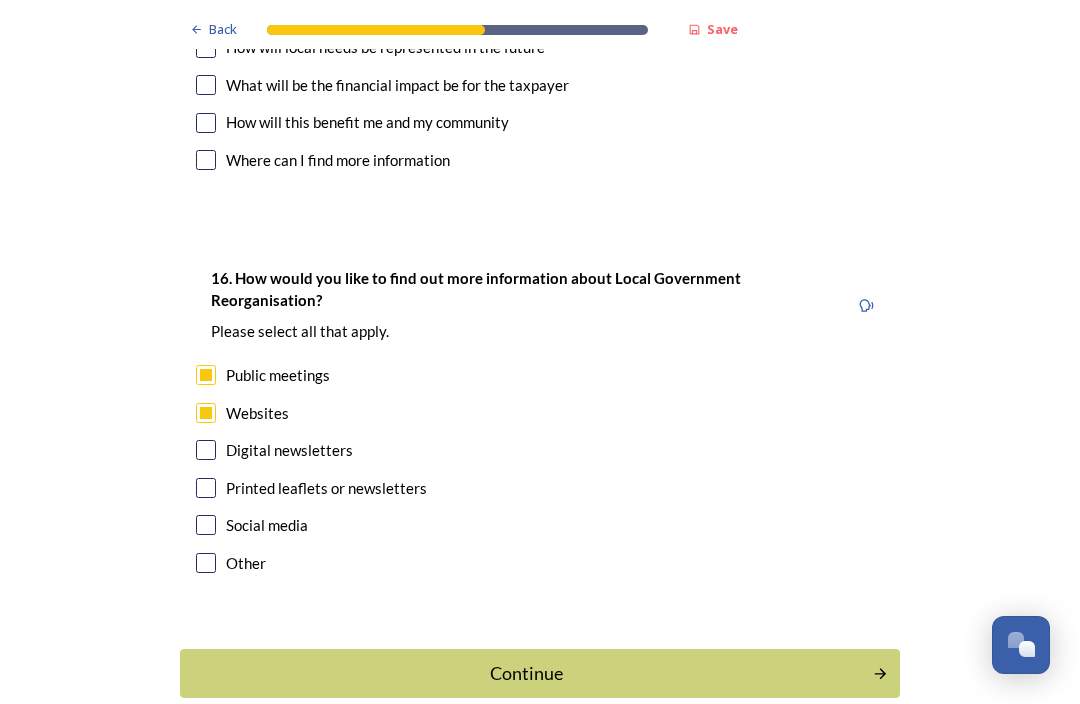 click at bounding box center [206, 525] 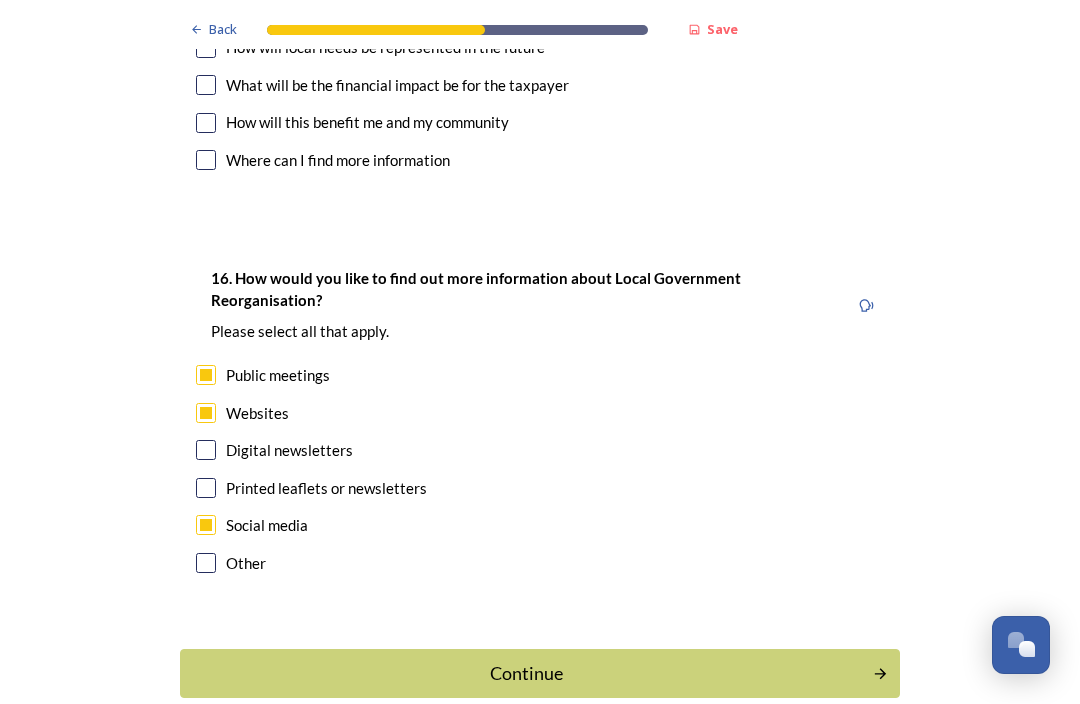 click on "Continue" at bounding box center [526, 673] 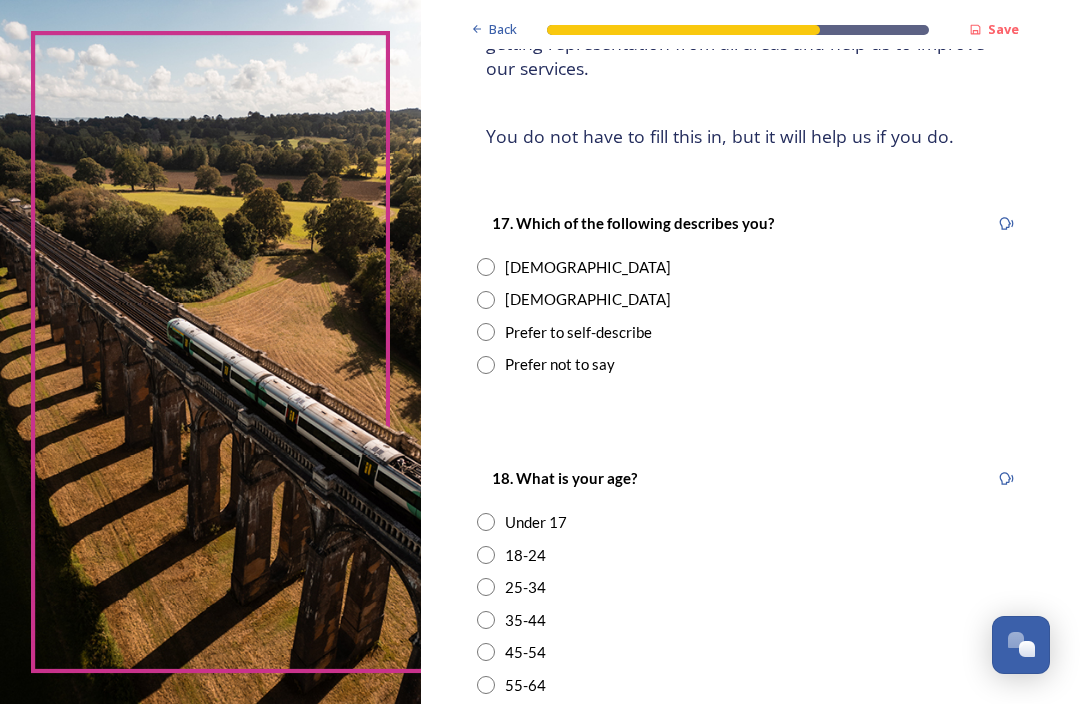 scroll, scrollTop: 266, scrollLeft: 0, axis: vertical 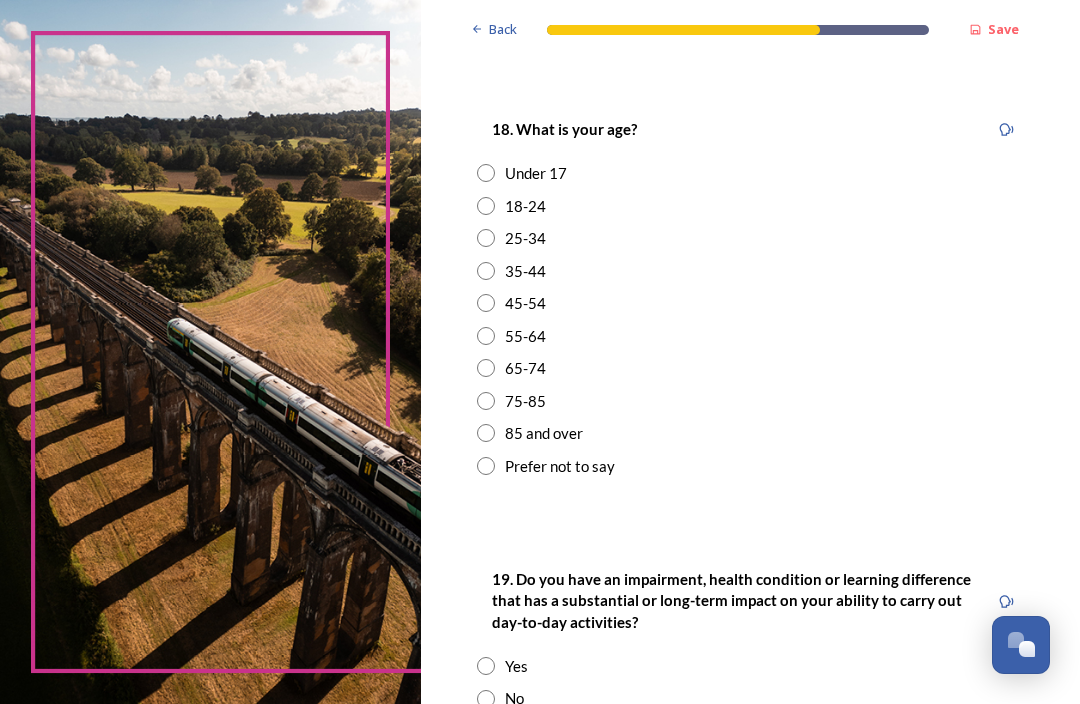 click at bounding box center (486, 368) 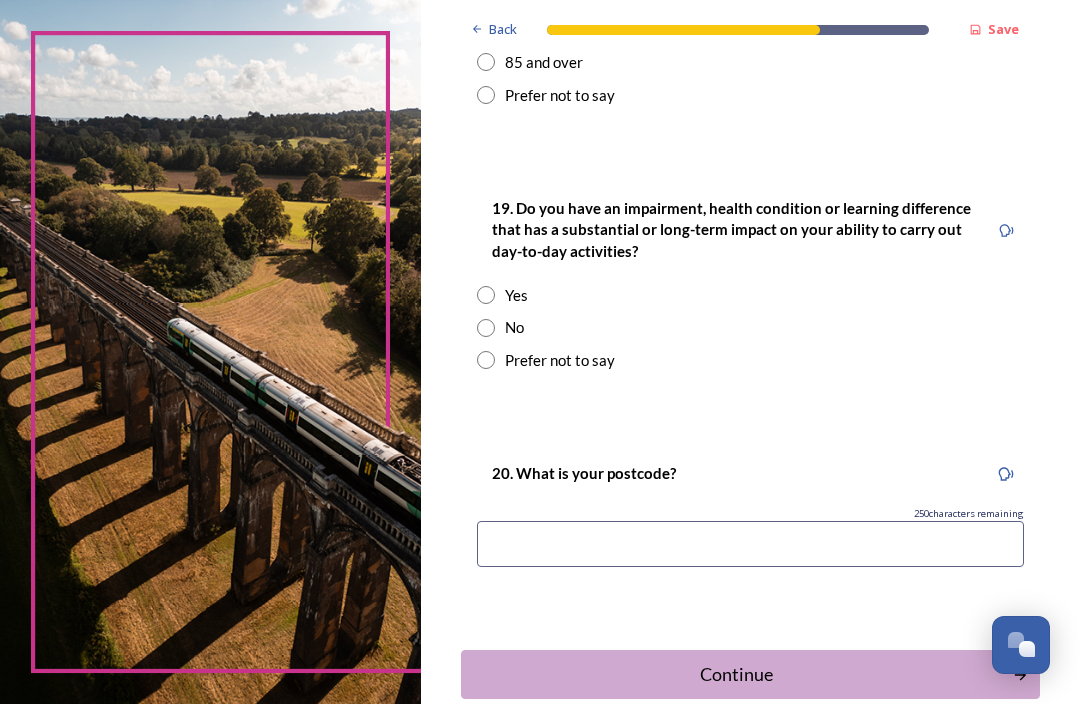 scroll, scrollTop: 986, scrollLeft: 0, axis: vertical 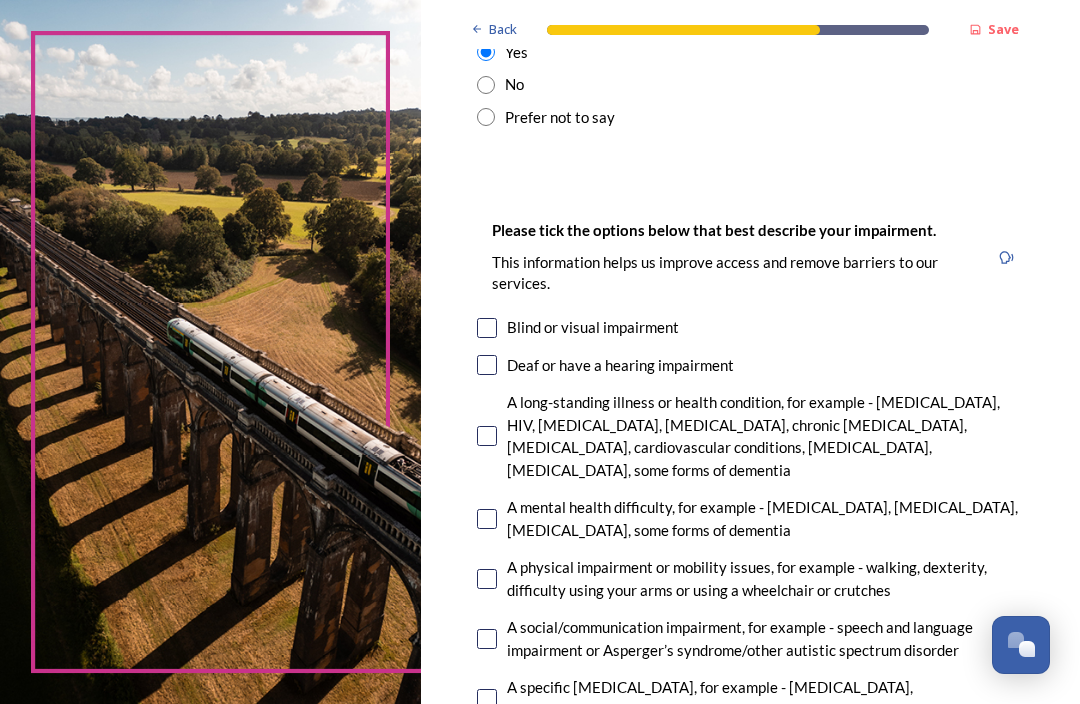 click at bounding box center [487, 328] 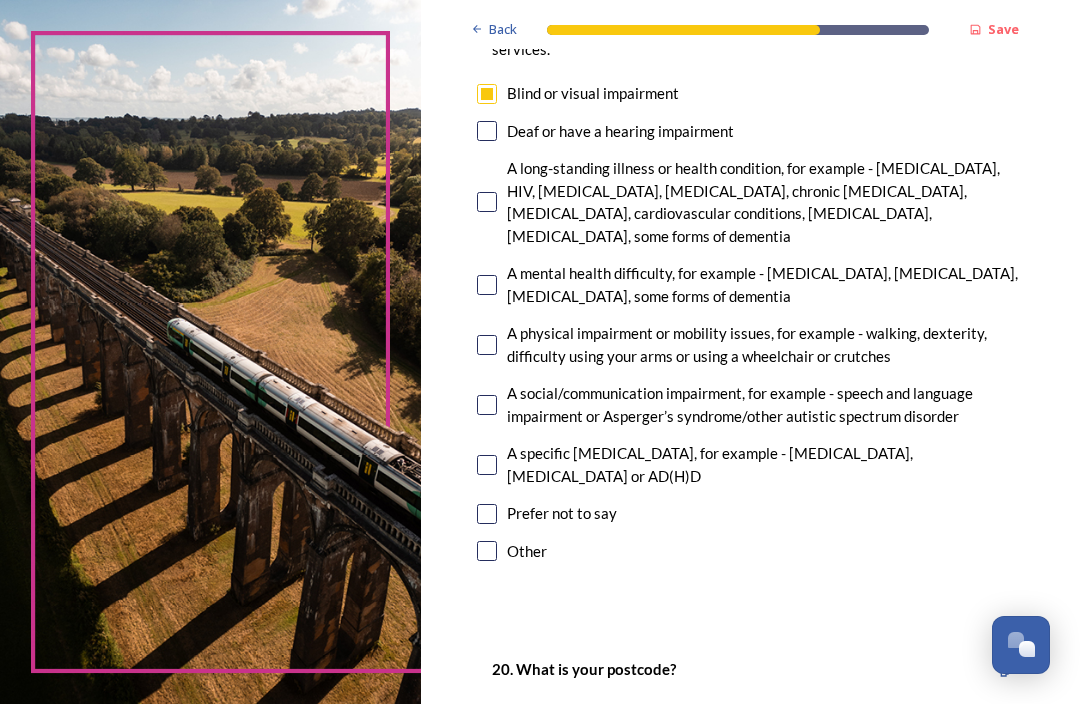 scroll, scrollTop: 1463, scrollLeft: 0, axis: vertical 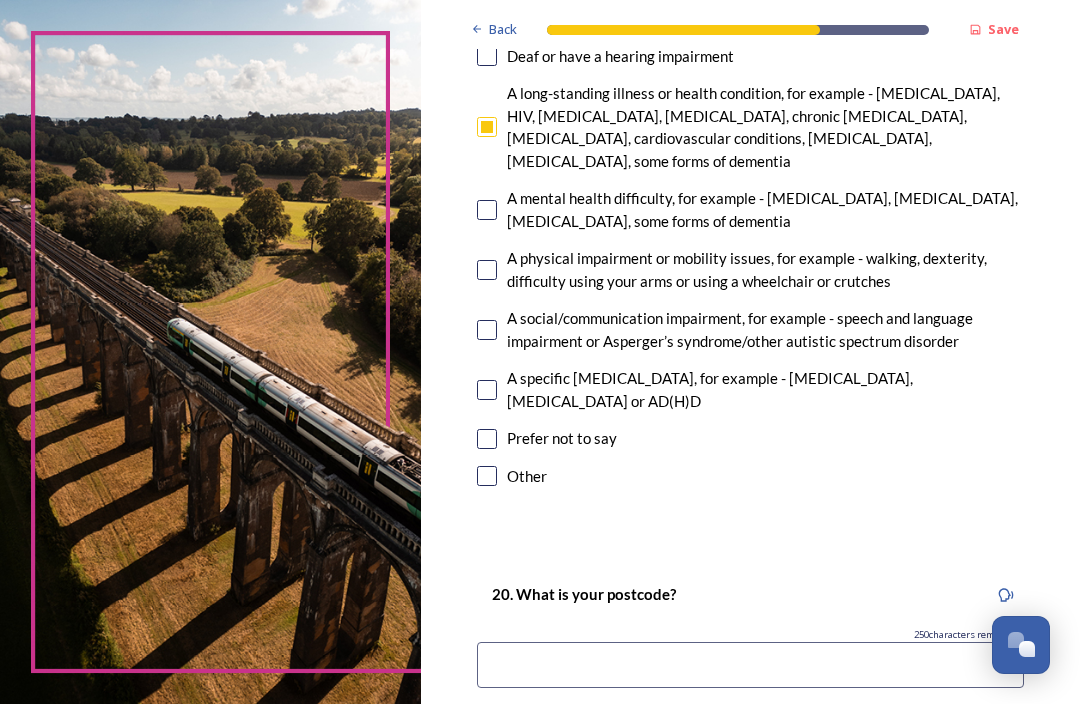 click at bounding box center (487, 270) 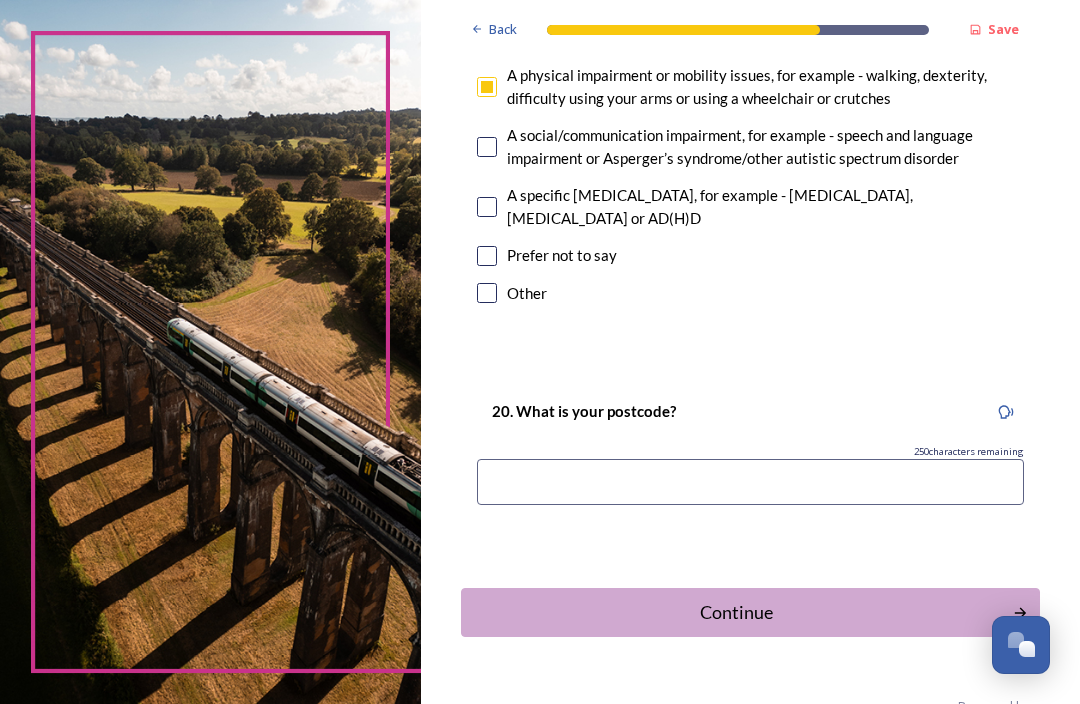 scroll, scrollTop: 1719, scrollLeft: 0, axis: vertical 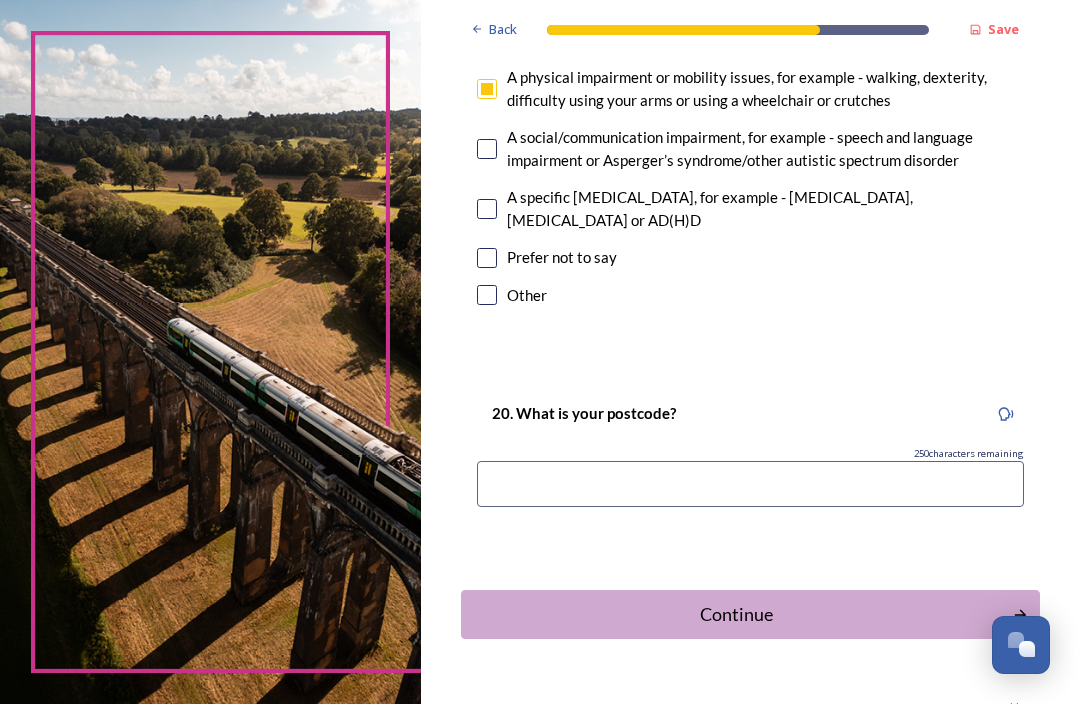 click at bounding box center [750, 484] 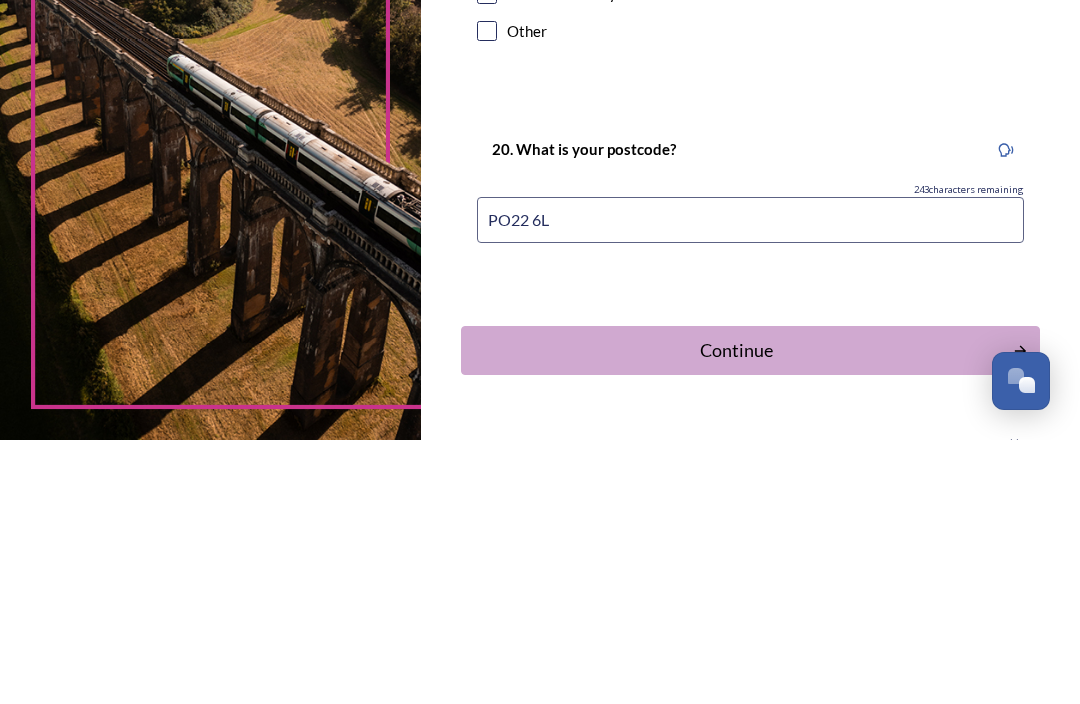 type on "PO22 6LP" 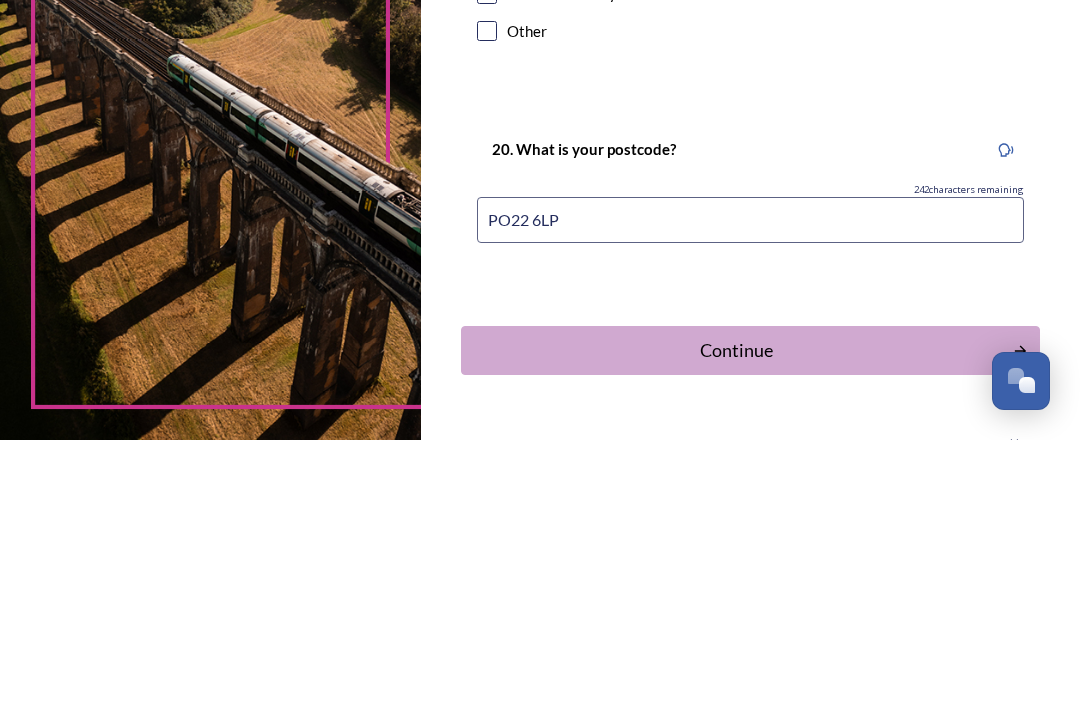 click on "Continue" at bounding box center (737, 614) 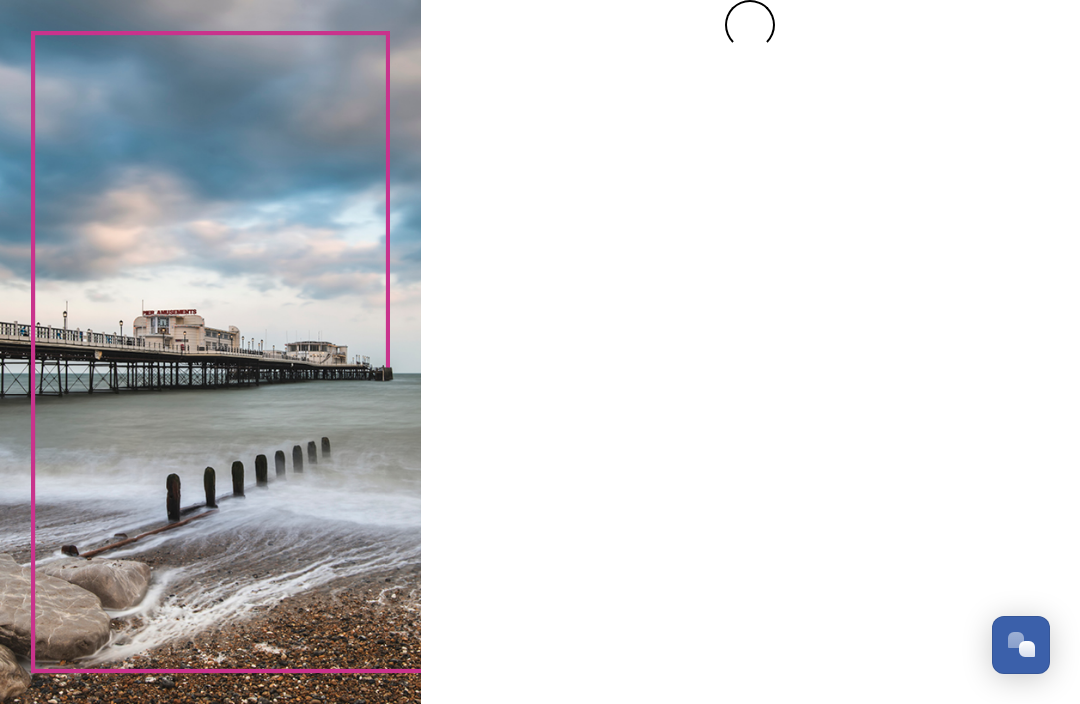 scroll, scrollTop: 0, scrollLeft: 0, axis: both 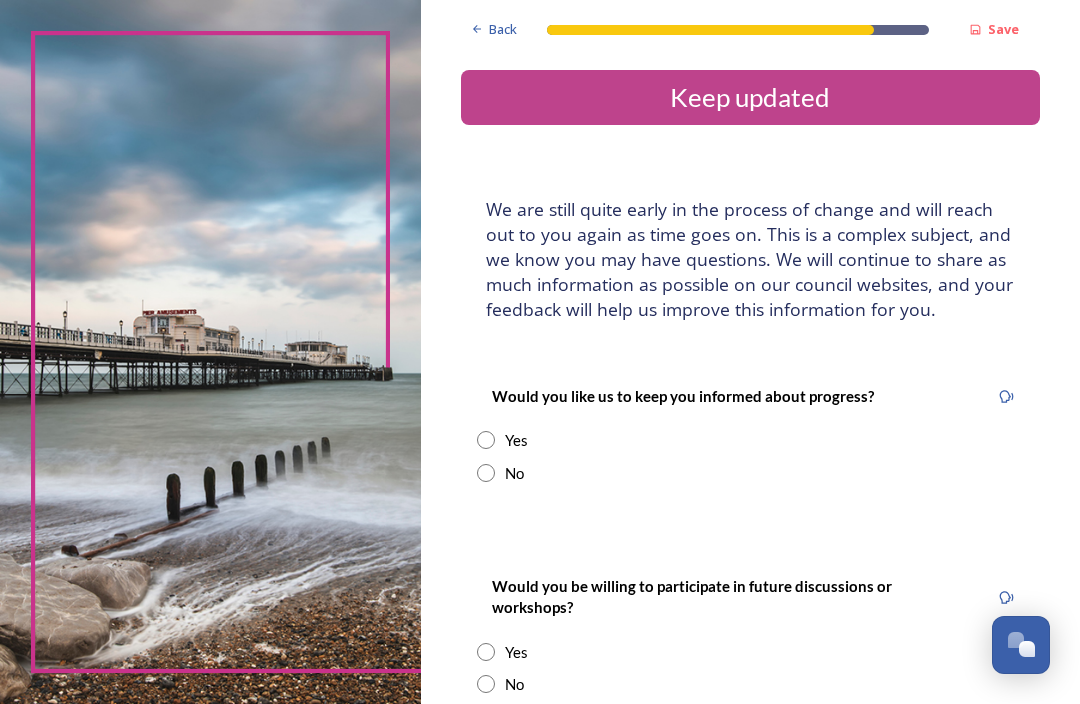 click on "Would you like us to keep you informed about progress? Yes No" at bounding box center [750, 434] 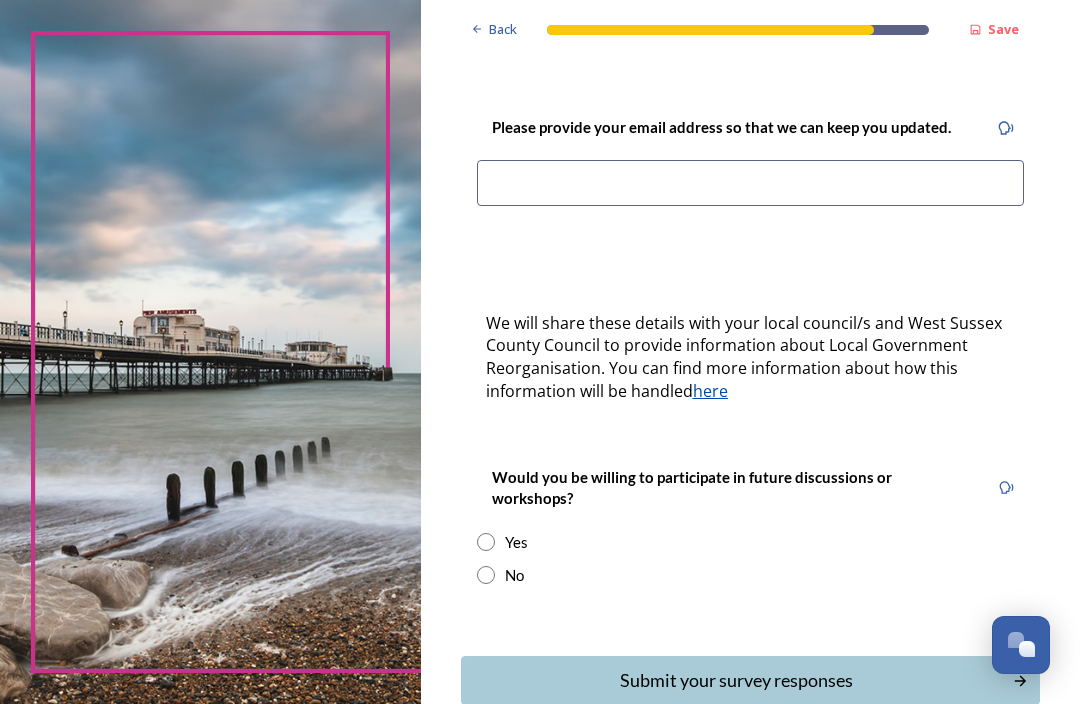 scroll, scrollTop: 459, scrollLeft: 0, axis: vertical 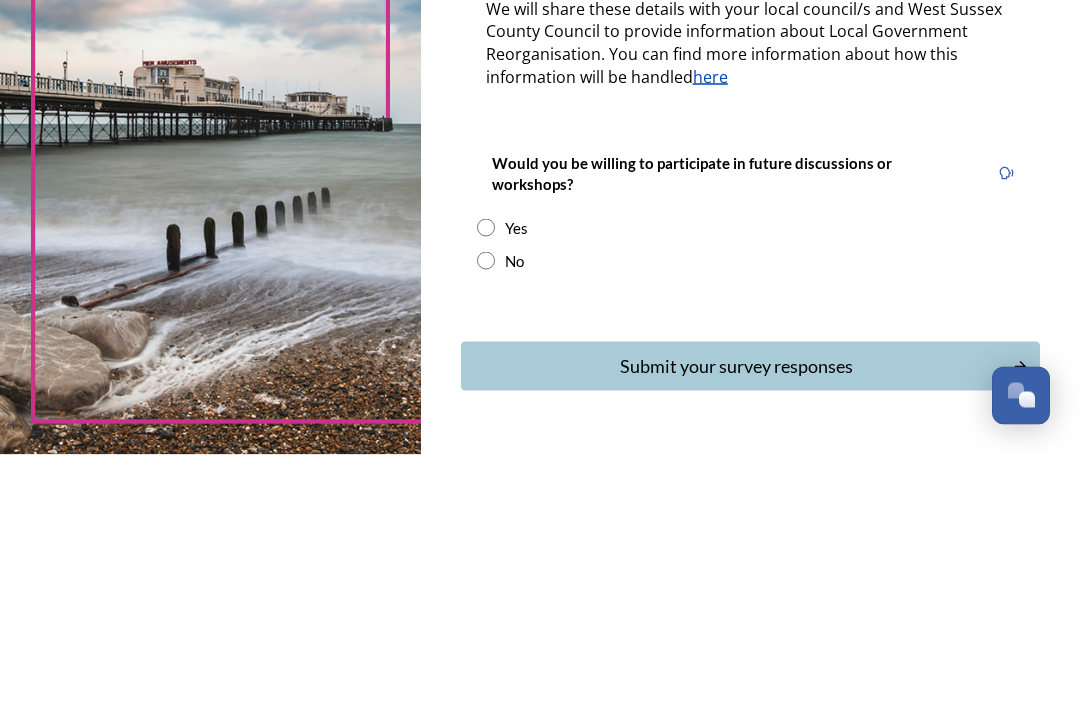 type on "[PERSON_NAME][EMAIL_ADDRESS][DOMAIN_NAME]" 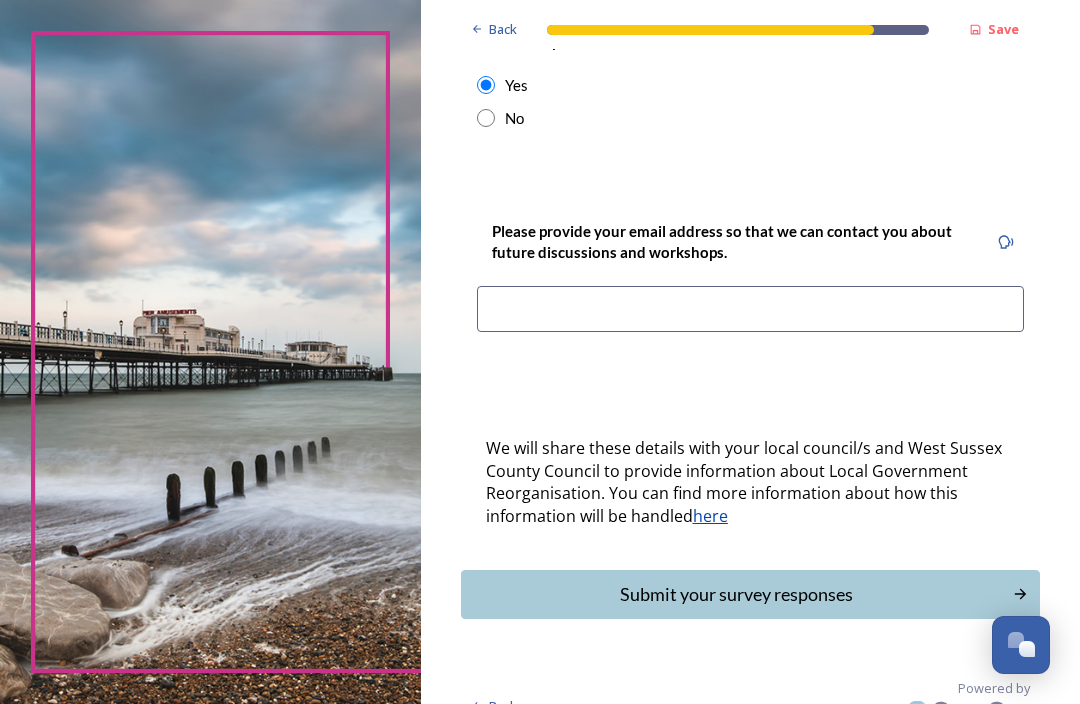 scroll, scrollTop: 916, scrollLeft: 0, axis: vertical 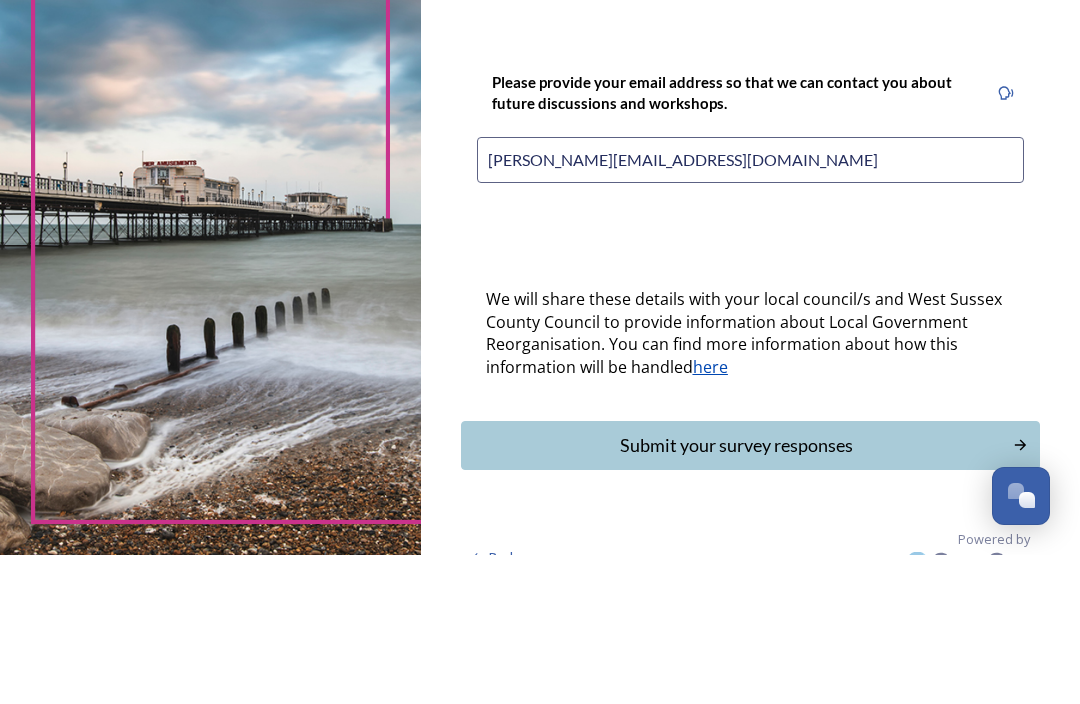 type on "[PERSON_NAME][EMAIL_ADDRESS][DOMAIN_NAME]" 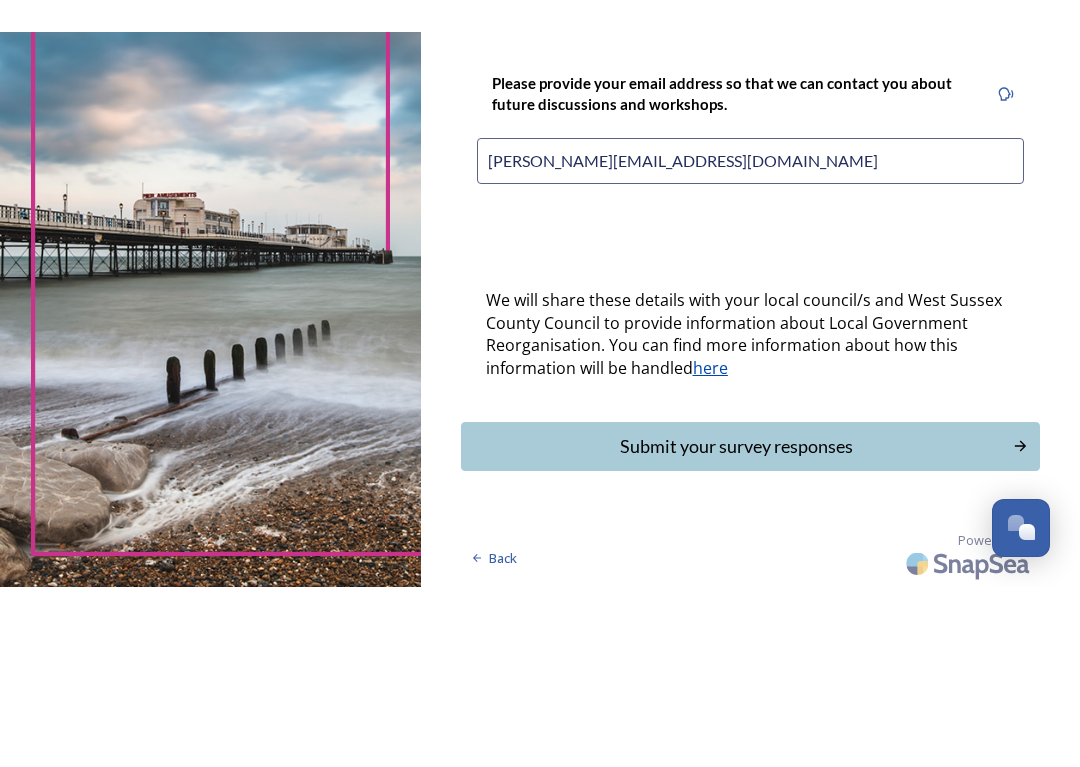 scroll, scrollTop: 890, scrollLeft: 0, axis: vertical 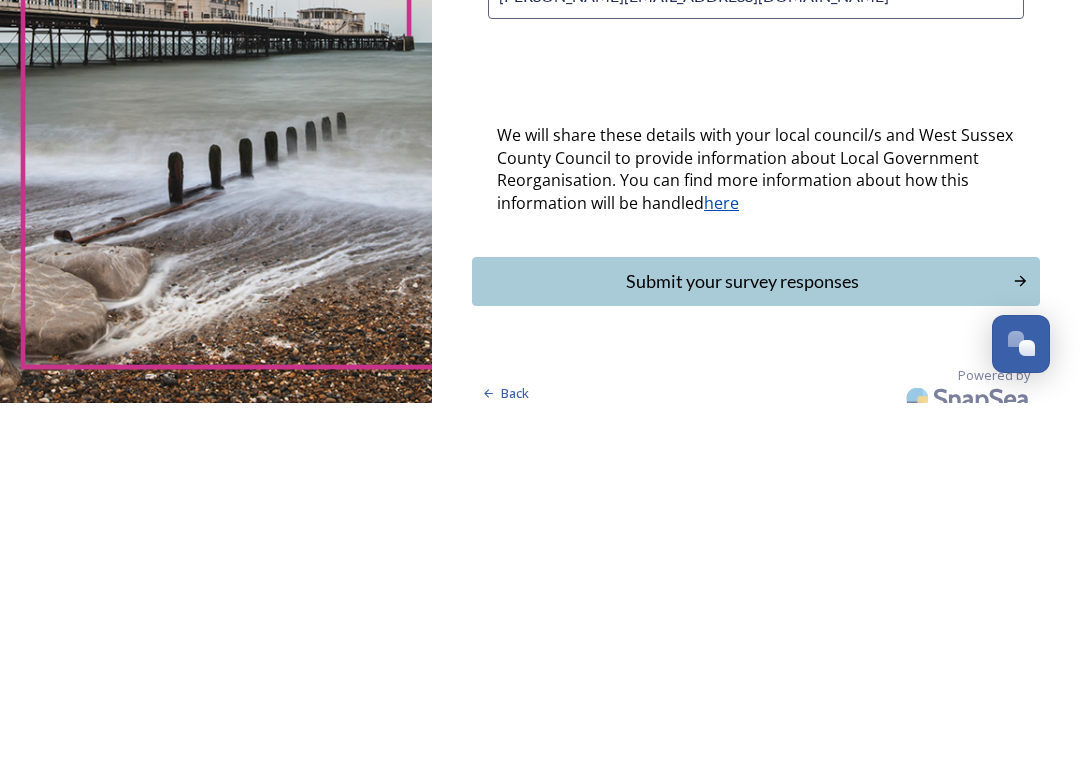click on "Submit your survey responses" at bounding box center (742, 645) 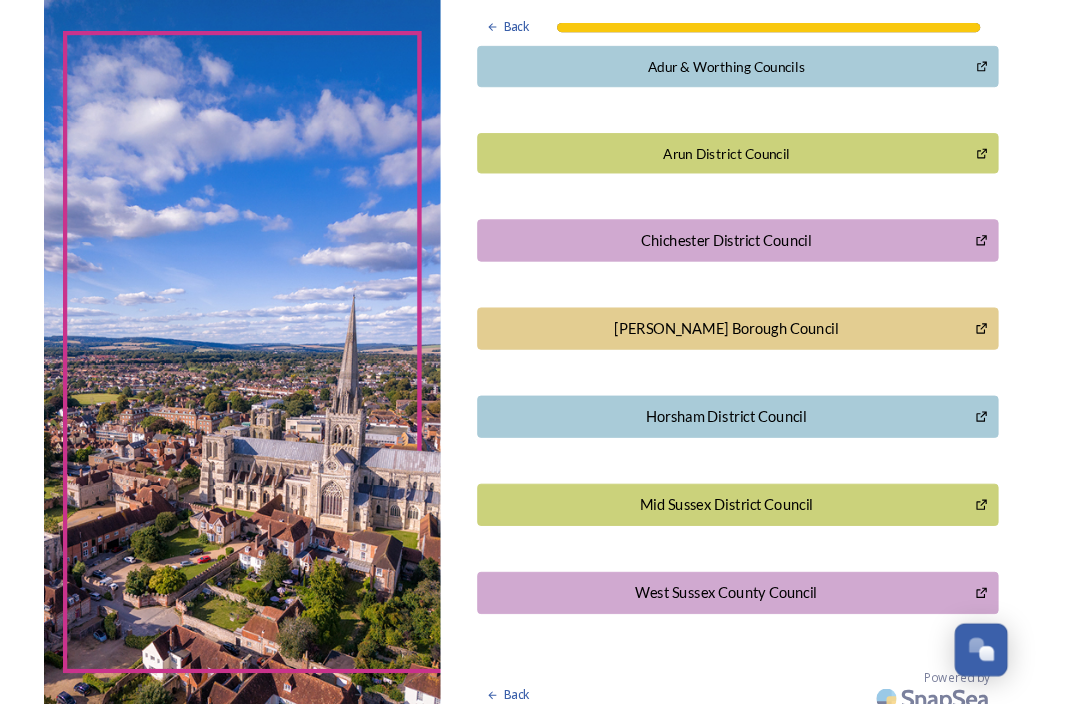 scroll, scrollTop: 527, scrollLeft: 0, axis: vertical 